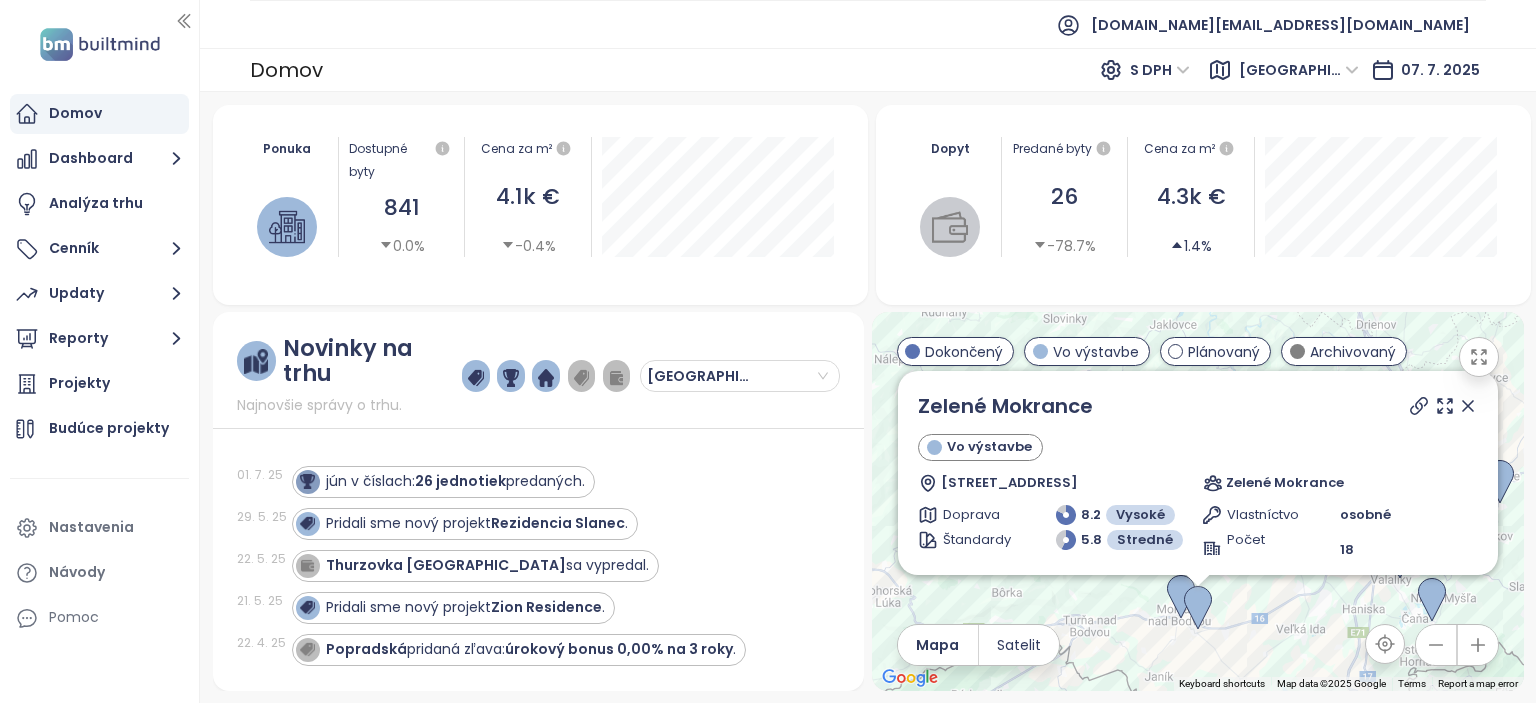 scroll, scrollTop: 0, scrollLeft: 0, axis: both 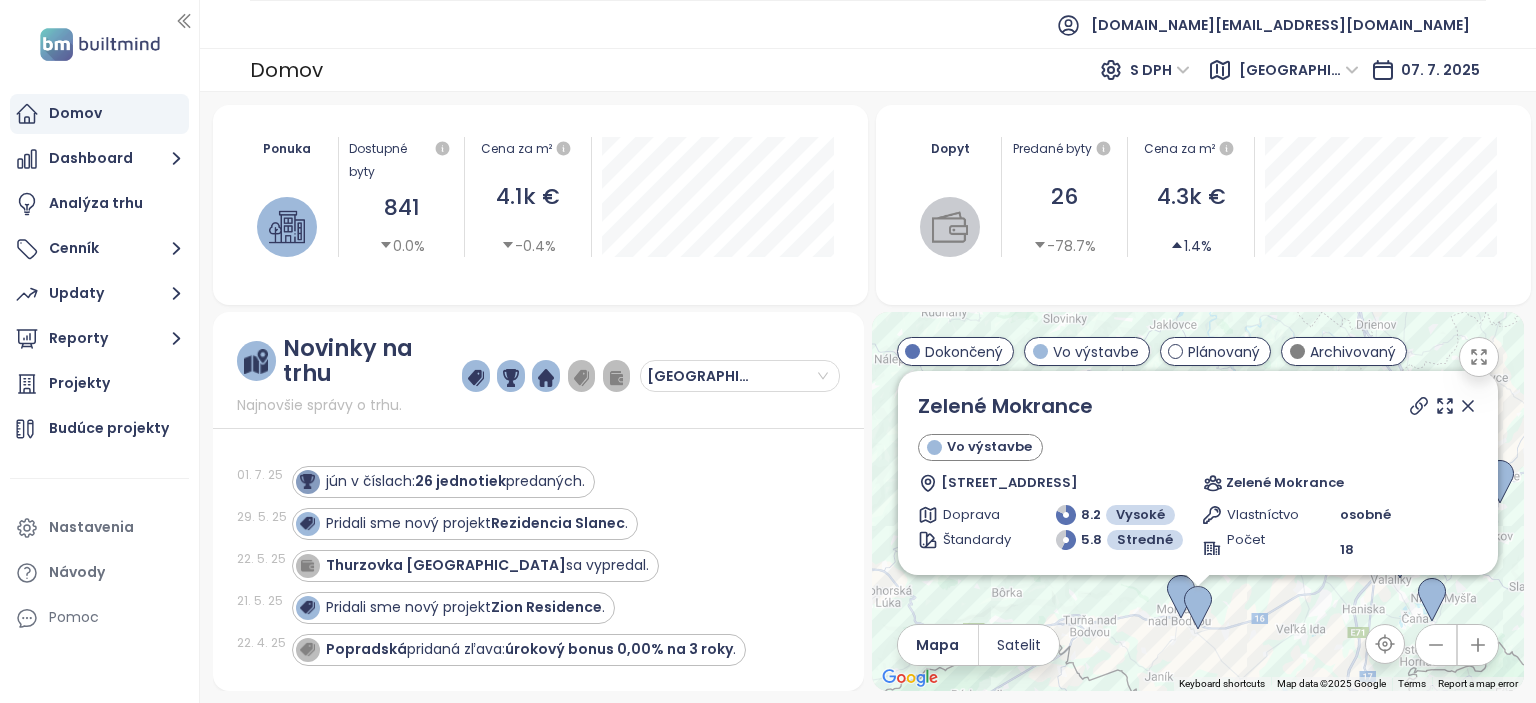 click on "Domov" at bounding box center [75, 113] 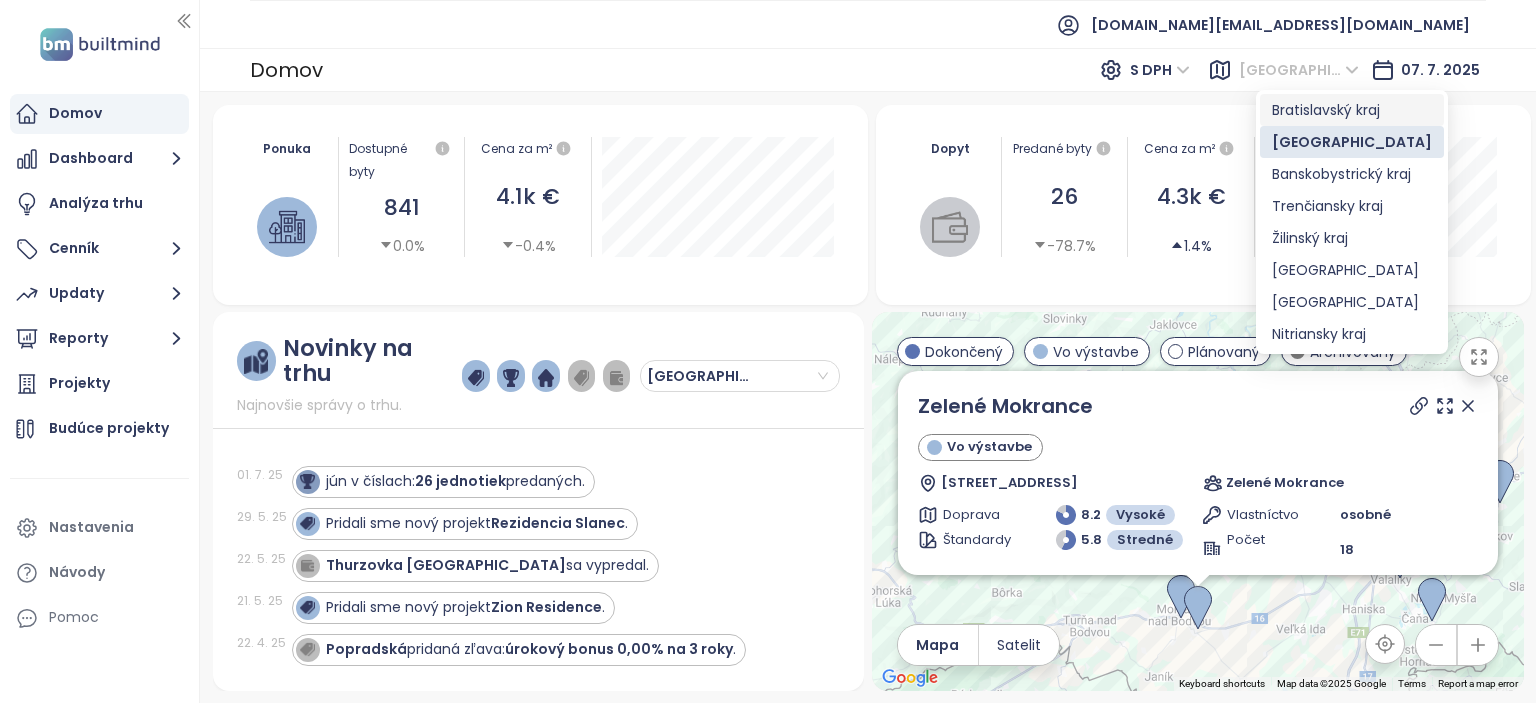 click on "Bratislavský kraj" at bounding box center [1352, 110] 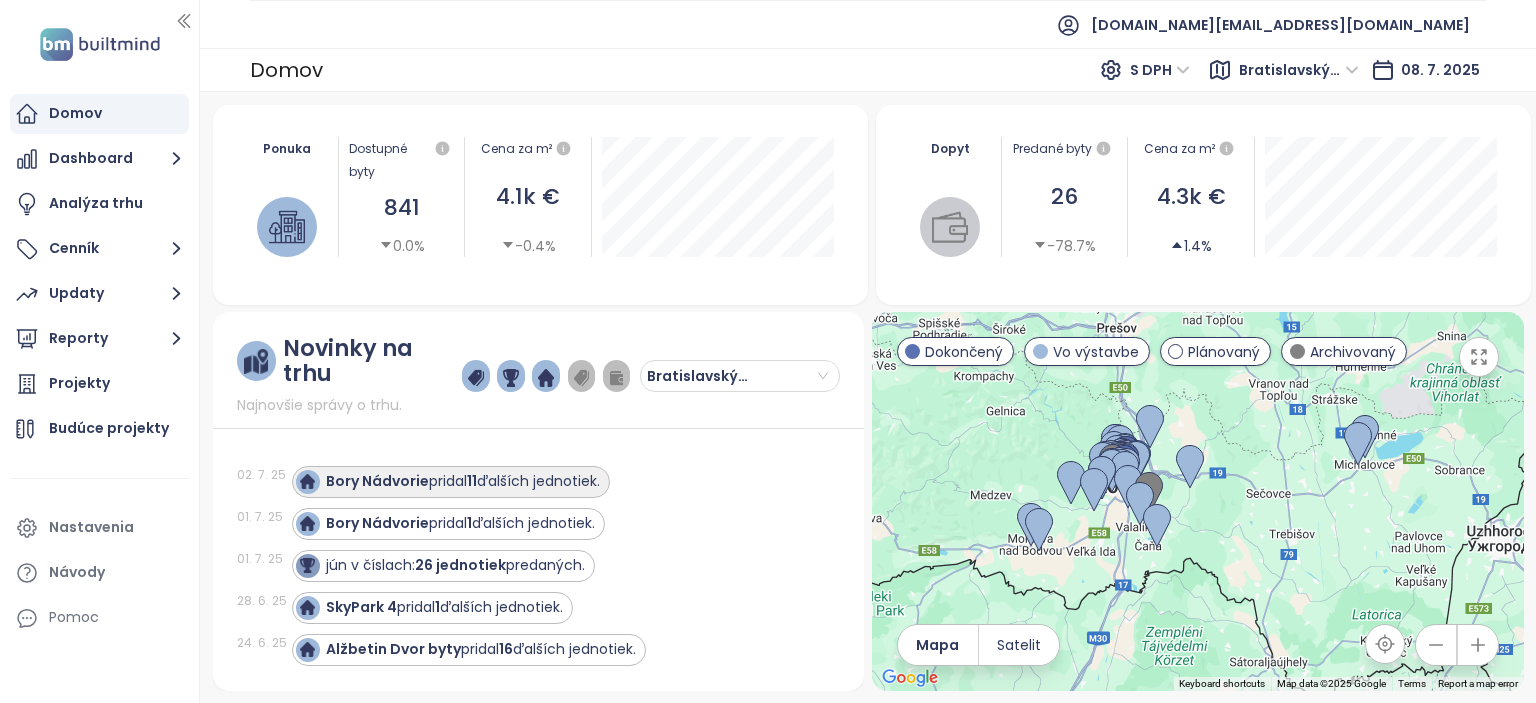 click on "Bory Nádvorie  pridal  11  ďalších jednotiek." at bounding box center [463, 481] 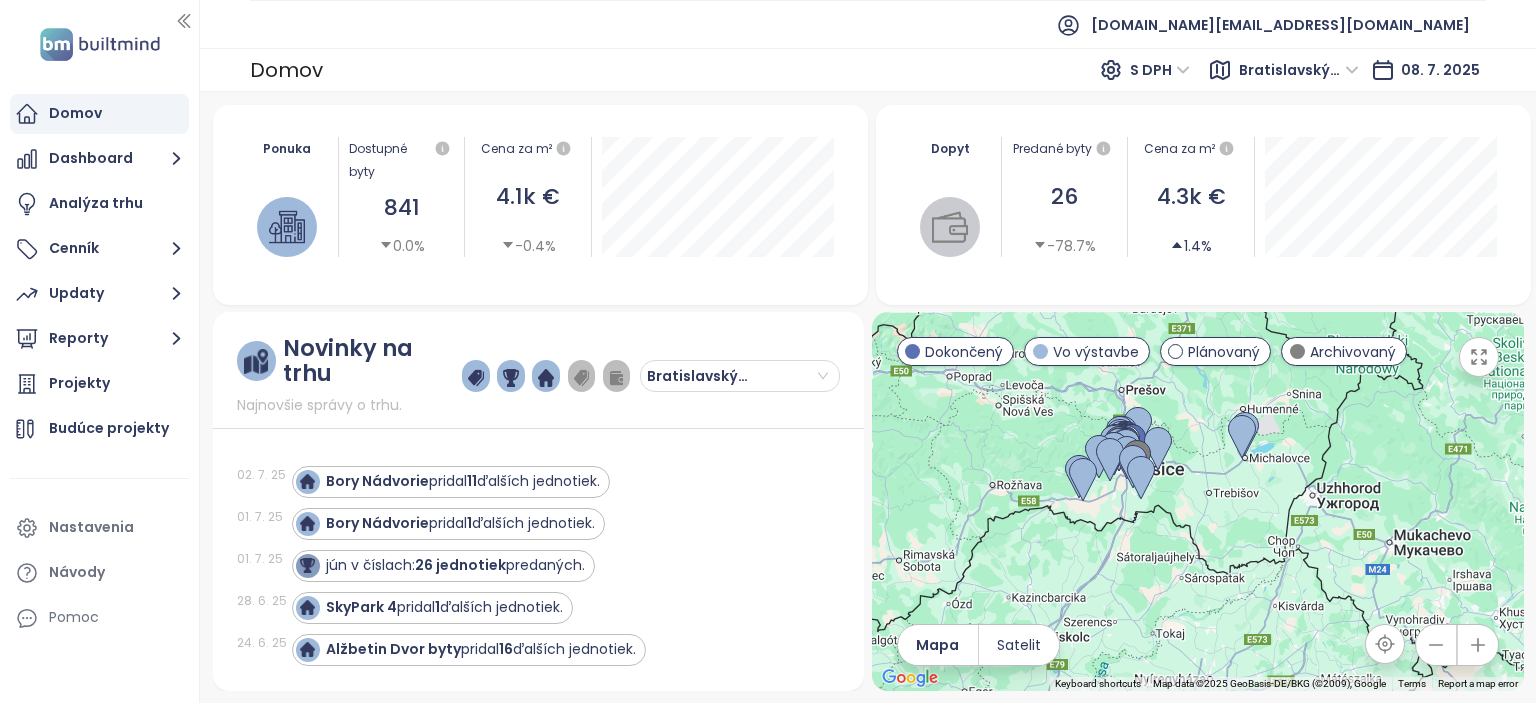 click at bounding box center (1479, 357) 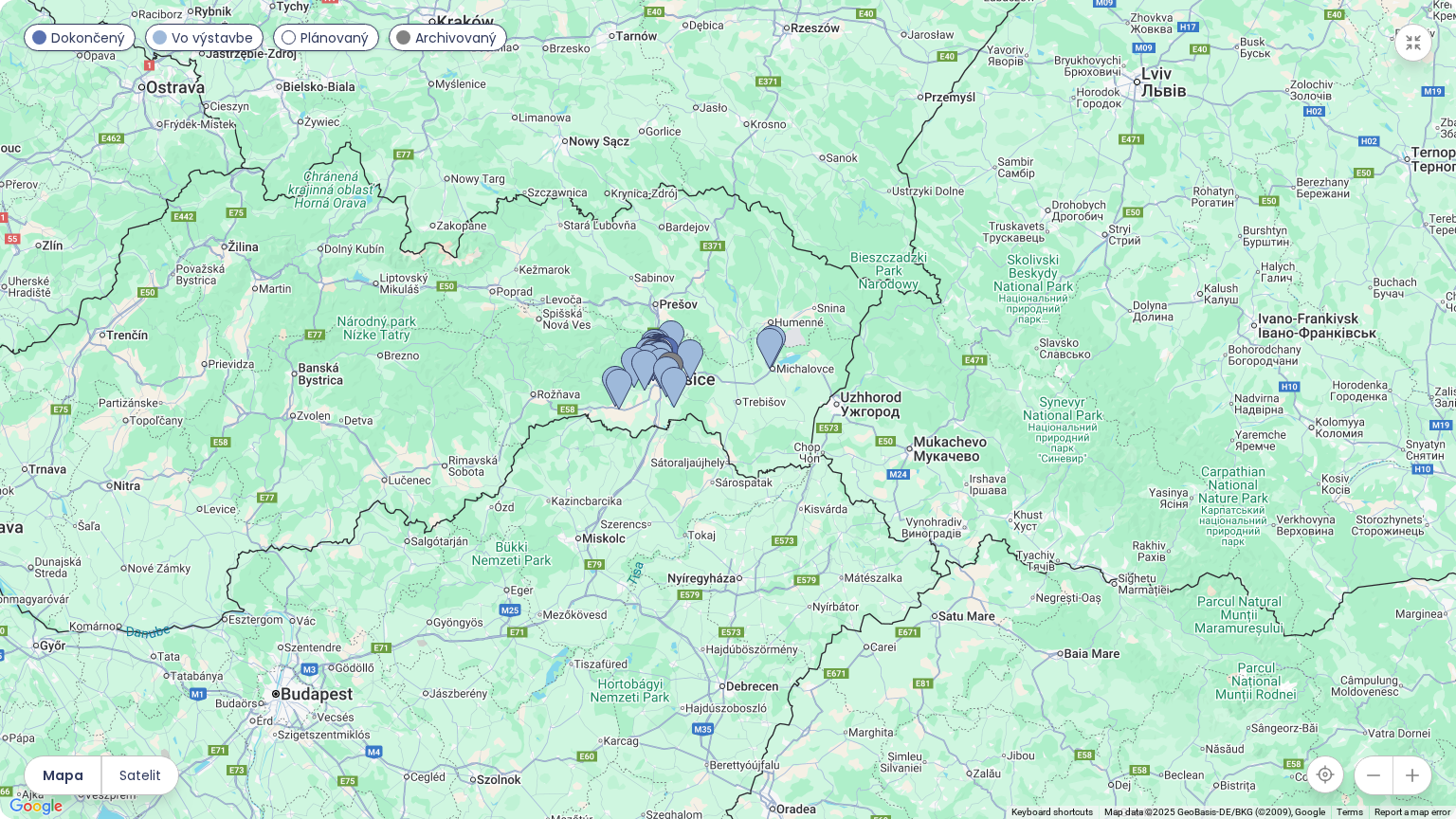 click on "To navigate, press the arrow keys." at bounding box center (728, 410) 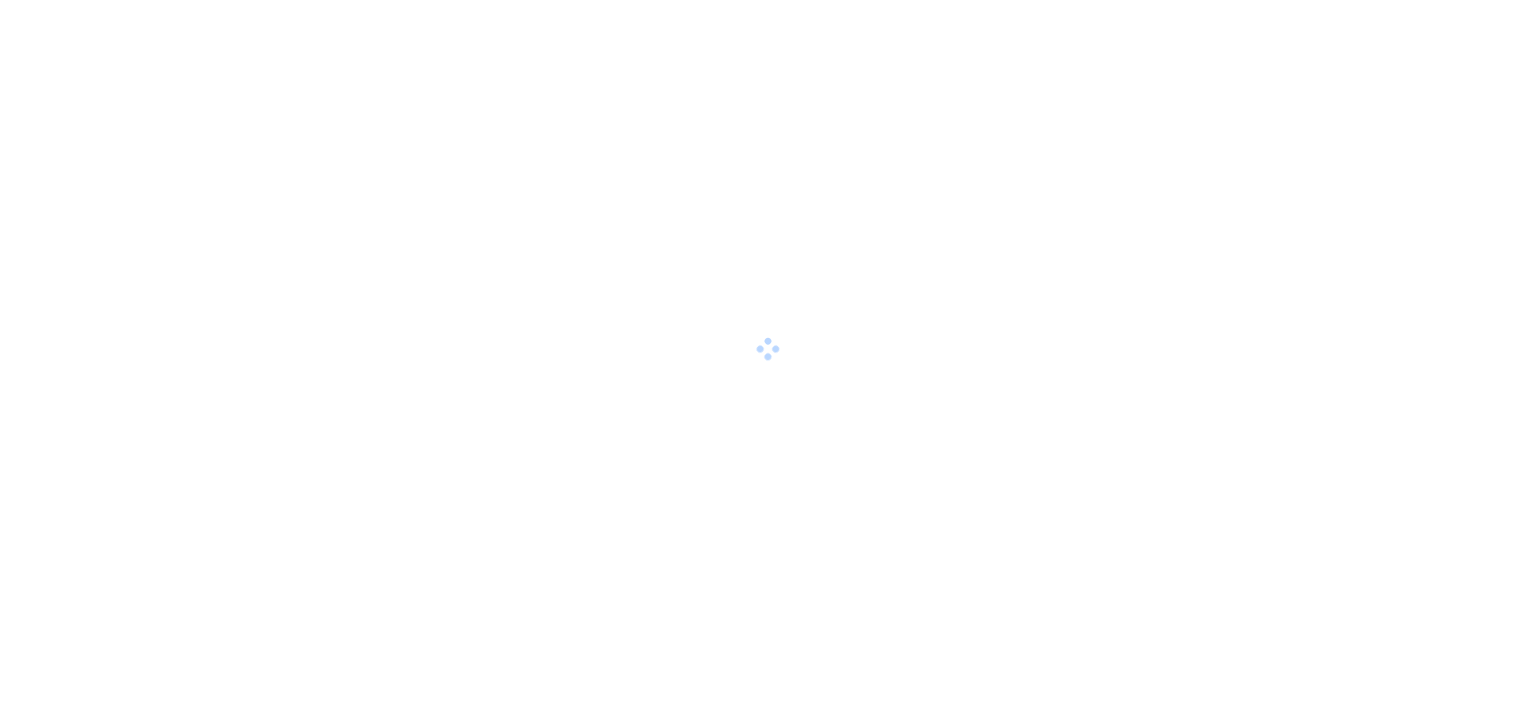 scroll, scrollTop: 0, scrollLeft: 0, axis: both 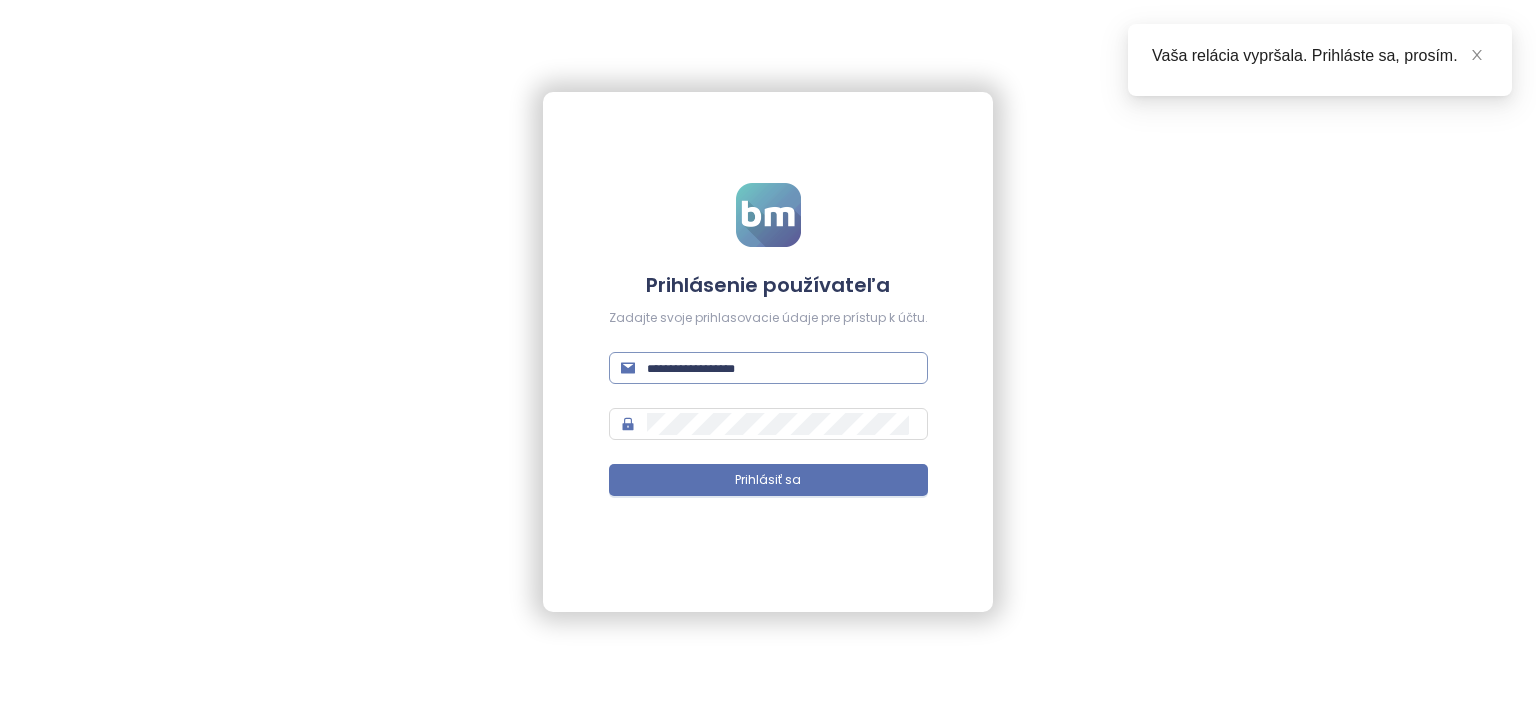 click at bounding box center (768, 368) 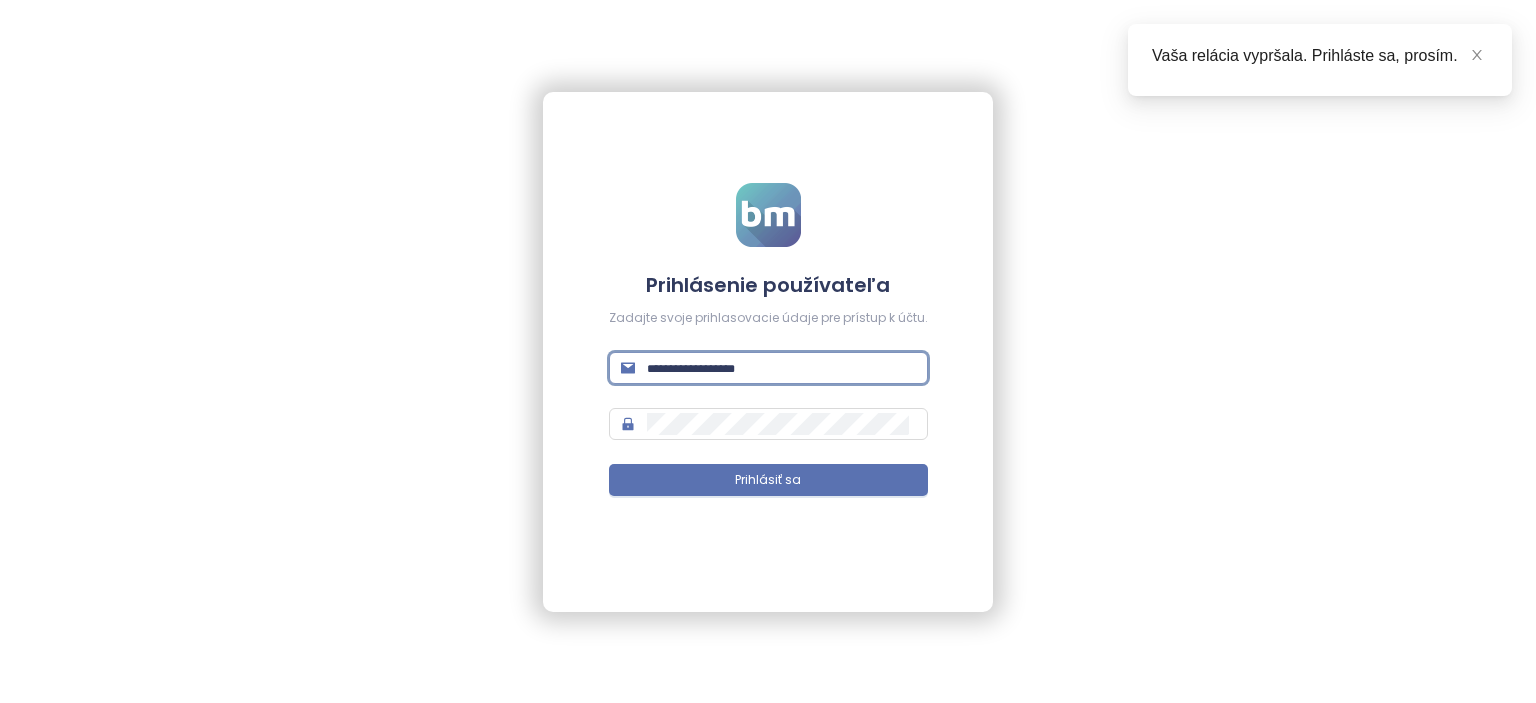 click at bounding box center (781, 368) 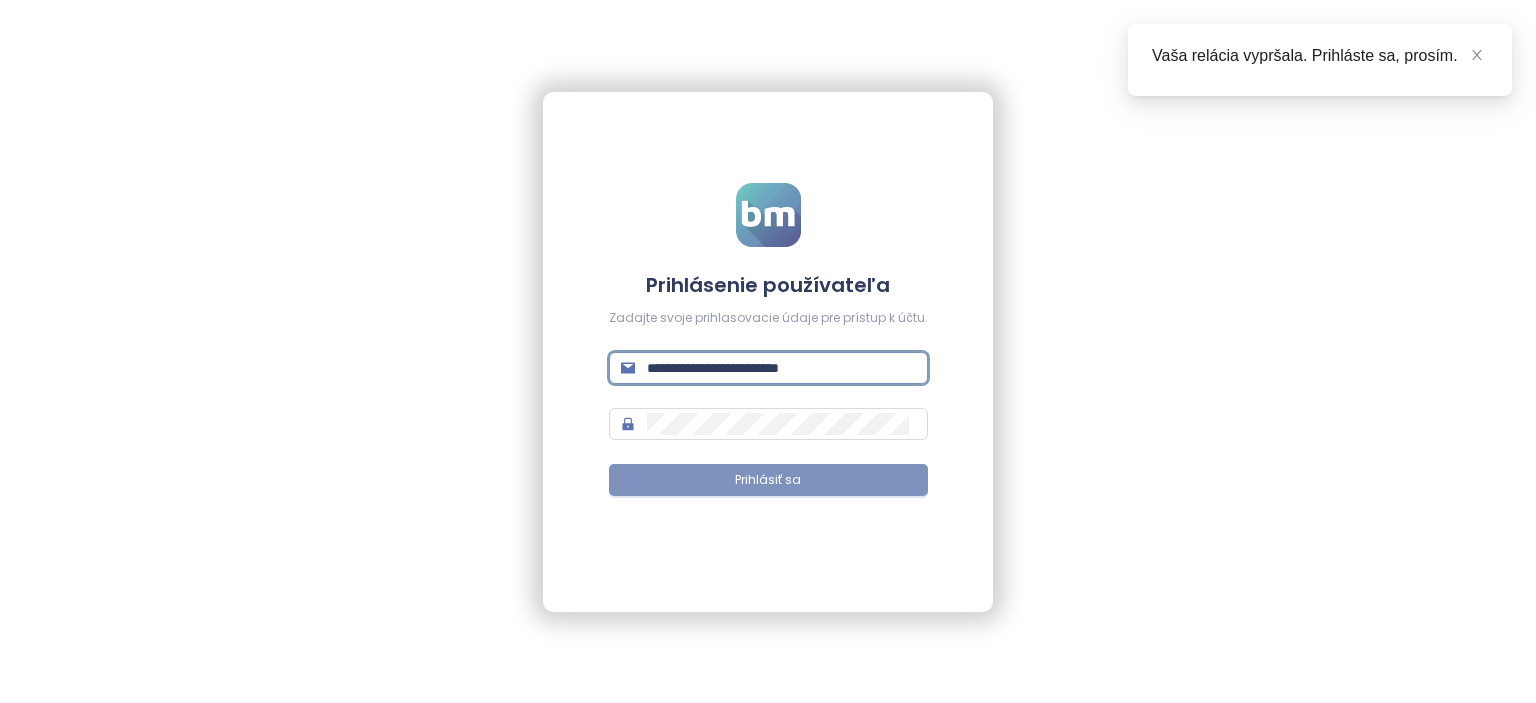drag, startPoint x: 730, startPoint y: 494, endPoint x: 739, endPoint y: 486, distance: 12.0415945 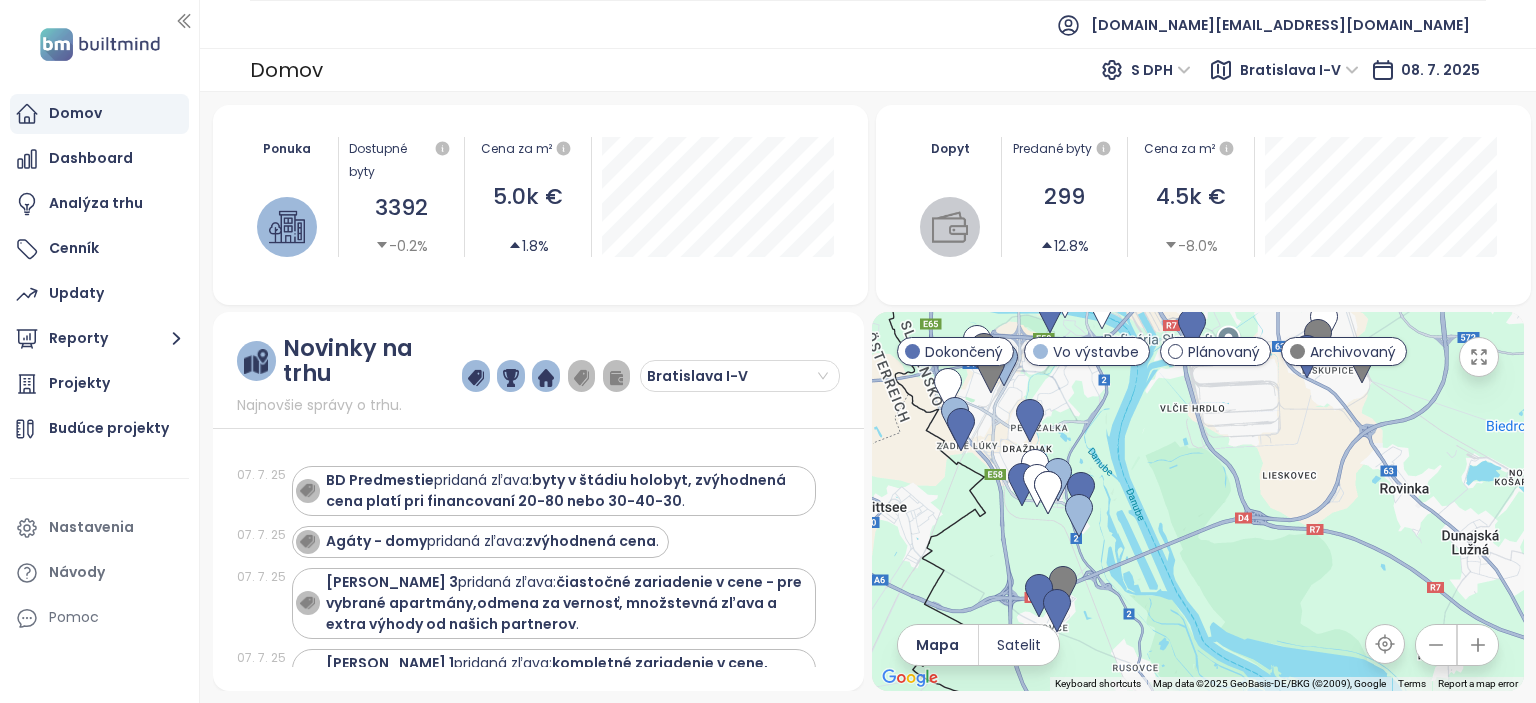 drag, startPoint x: 1309, startPoint y: 522, endPoint x: 1346, endPoint y: 526, distance: 37.215588 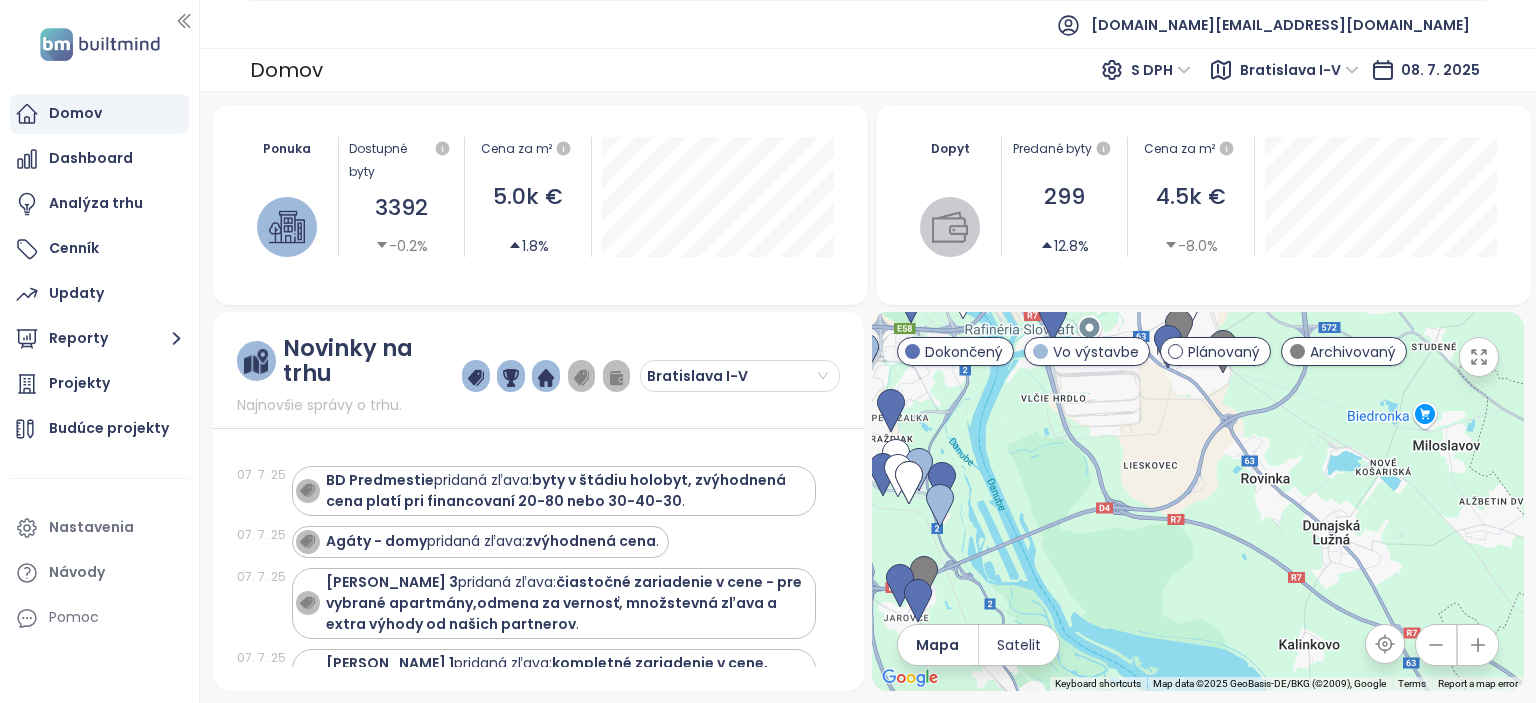 drag, startPoint x: 1364, startPoint y: 528, endPoint x: 1221, endPoint y: 523, distance: 143.08739 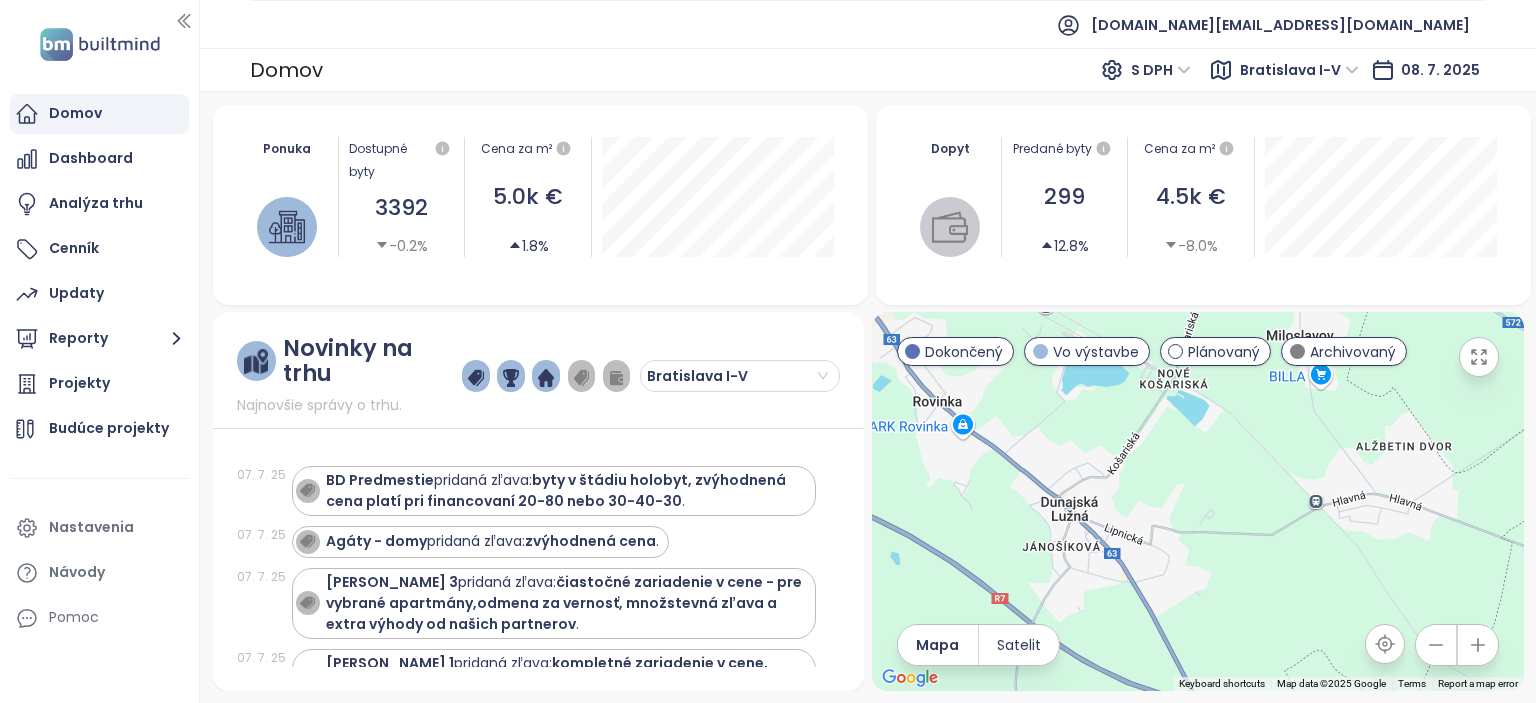 drag, startPoint x: 1364, startPoint y: 501, endPoint x: 1169, endPoint y: 471, distance: 197.29419 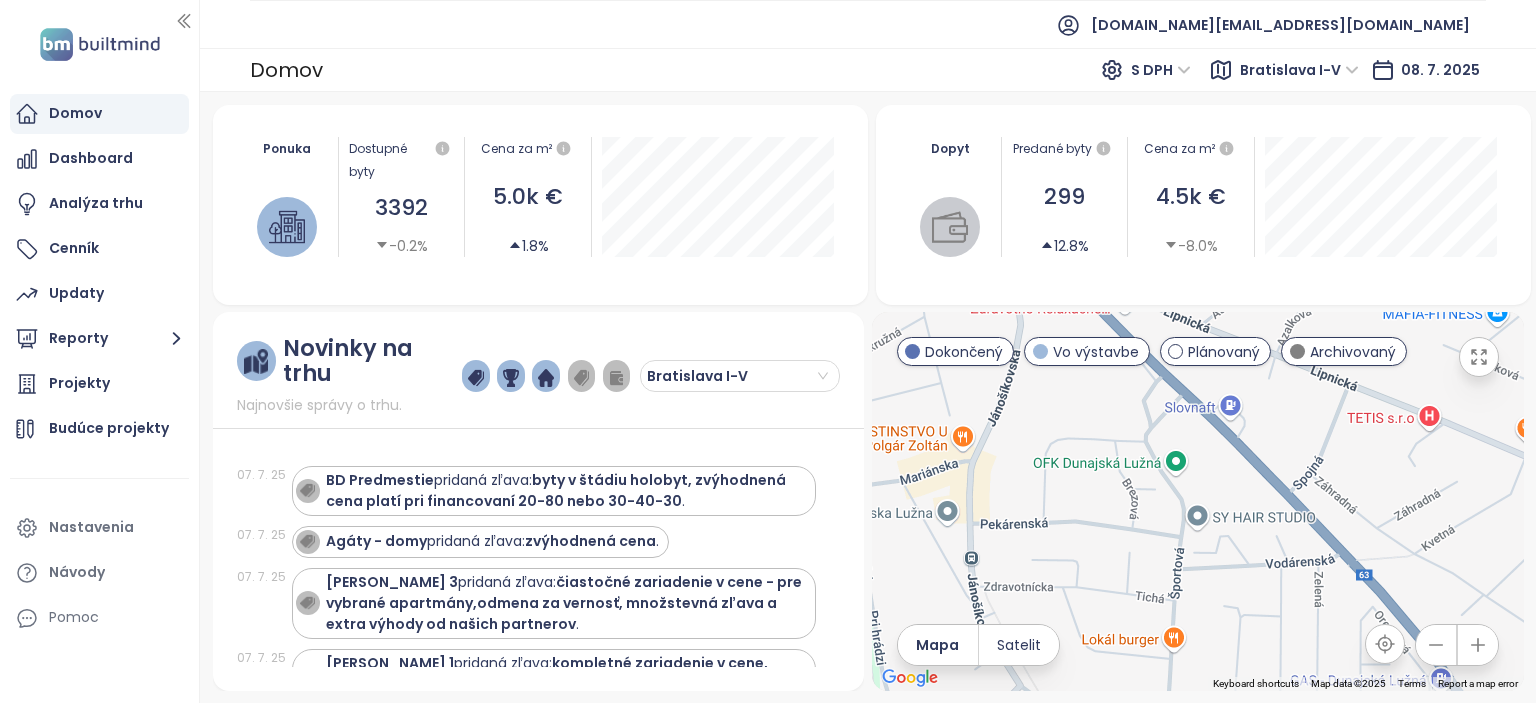 drag, startPoint x: 1120, startPoint y: 508, endPoint x: 1216, endPoint y: 601, distance: 133.66002 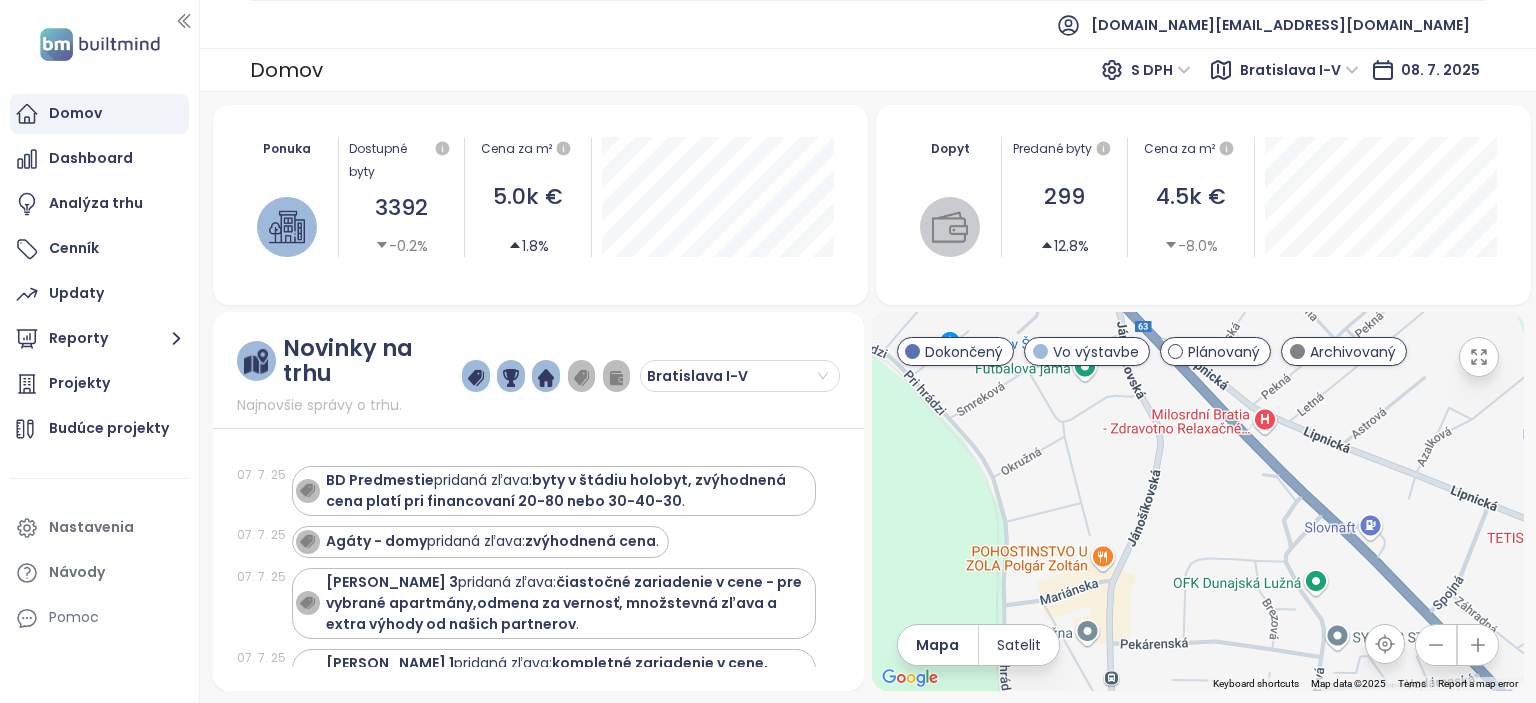 drag, startPoint x: 1073, startPoint y: 507, endPoint x: 1215, endPoint y: 619, distance: 180.85353 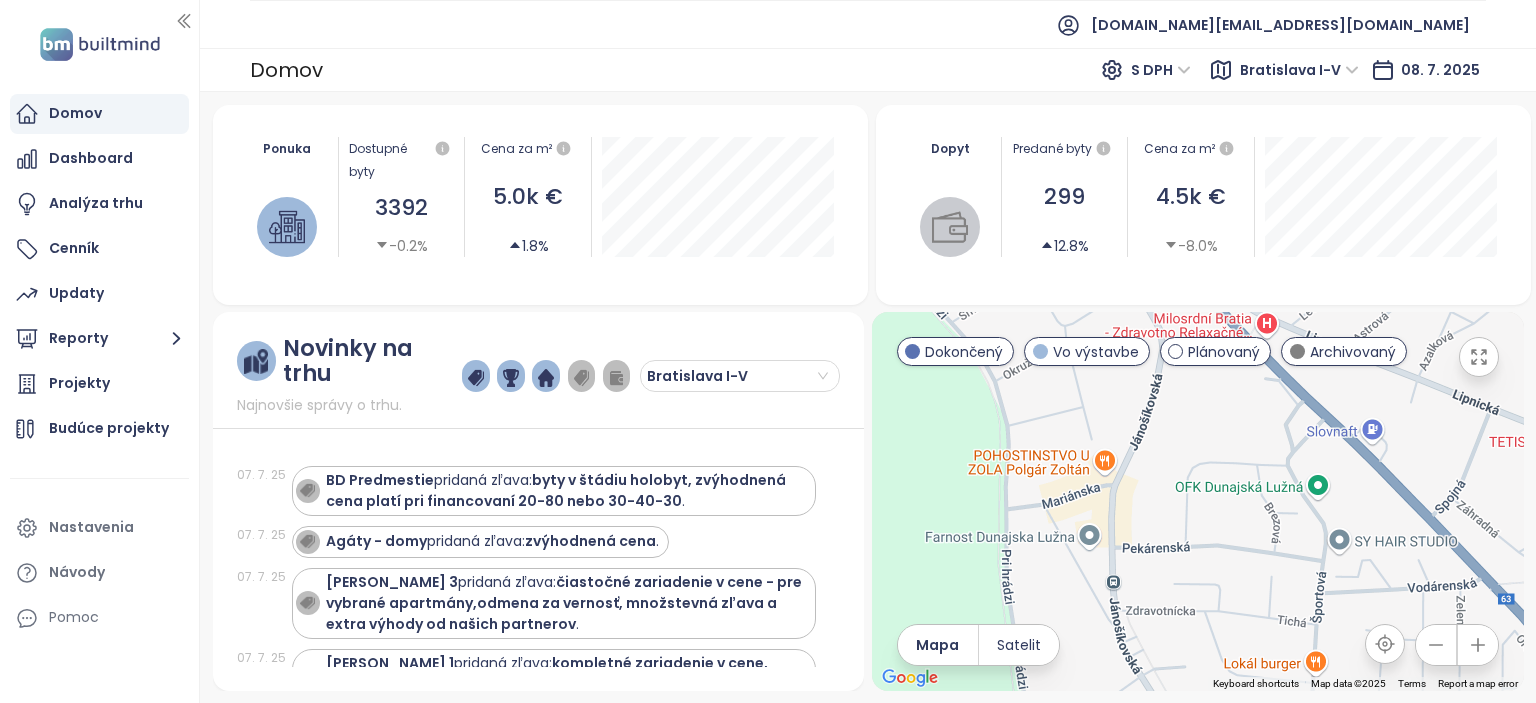 drag, startPoint x: 1192, startPoint y: 499, endPoint x: 1194, endPoint y: 405, distance: 94.02127 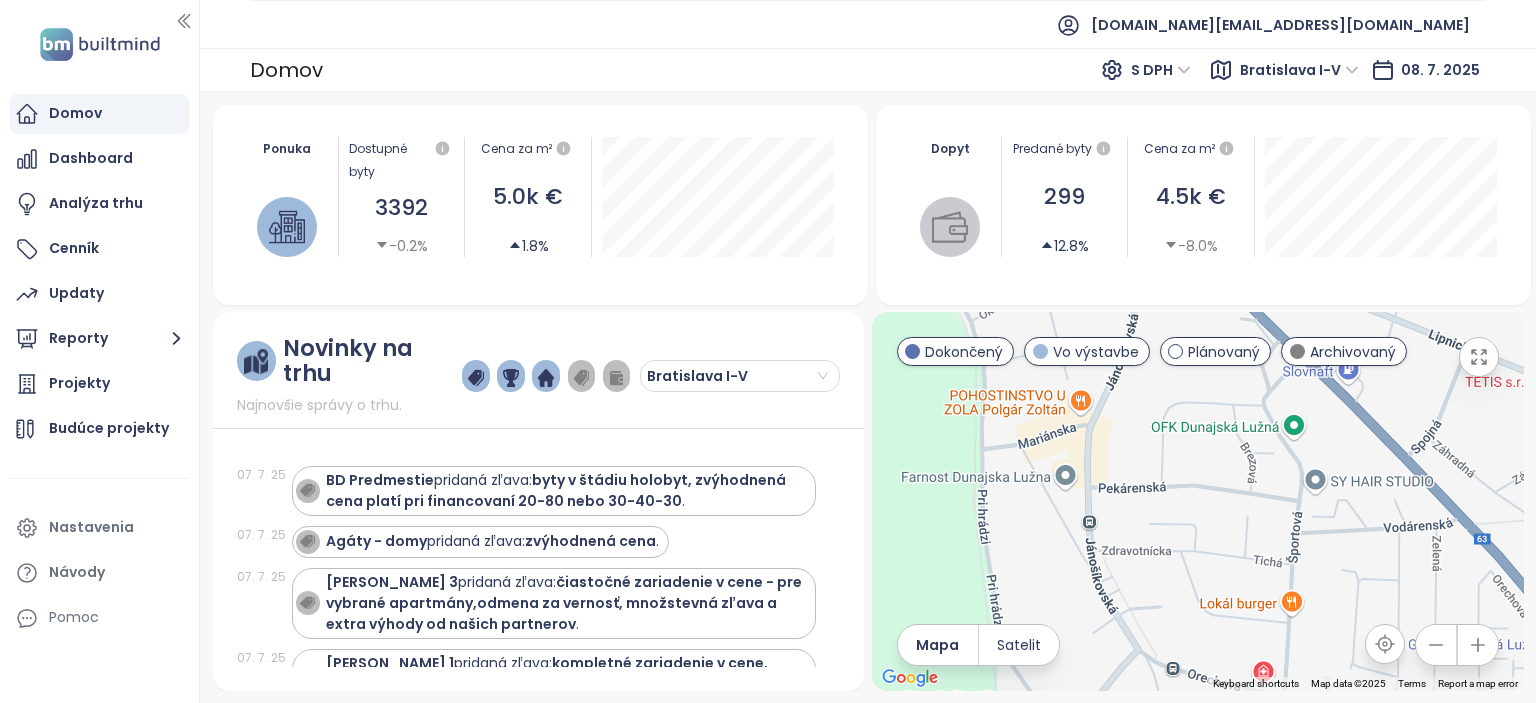 drag, startPoint x: 1192, startPoint y: 450, endPoint x: 1235, endPoint y: 509, distance: 73.00685 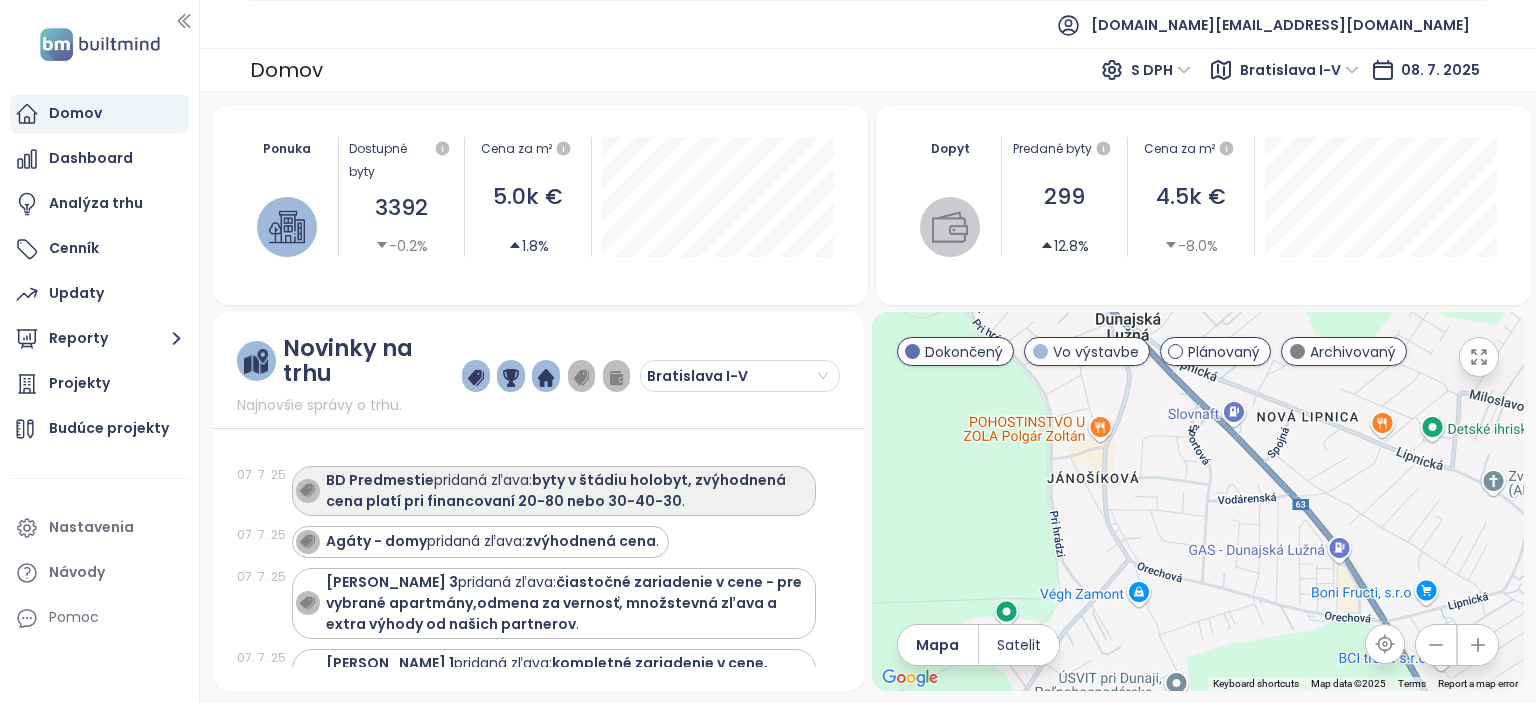 click on "BD Predmestie  pridaná zľava:  byty v štádiu holobyt, zvýhodnená cena platí pri financovaní 20-80 nebo 30-40-30 ." at bounding box center (566, 491) 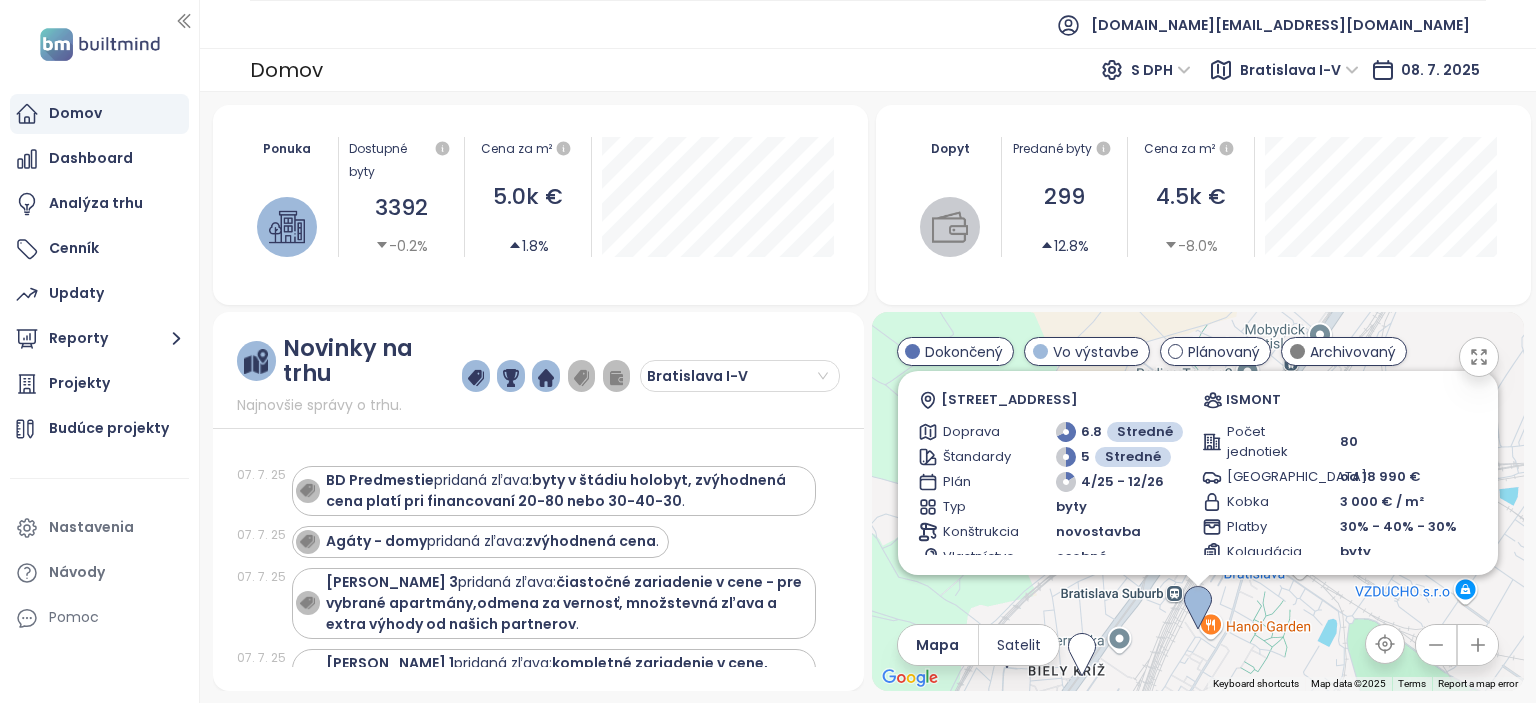 scroll, scrollTop: 100, scrollLeft: 0, axis: vertical 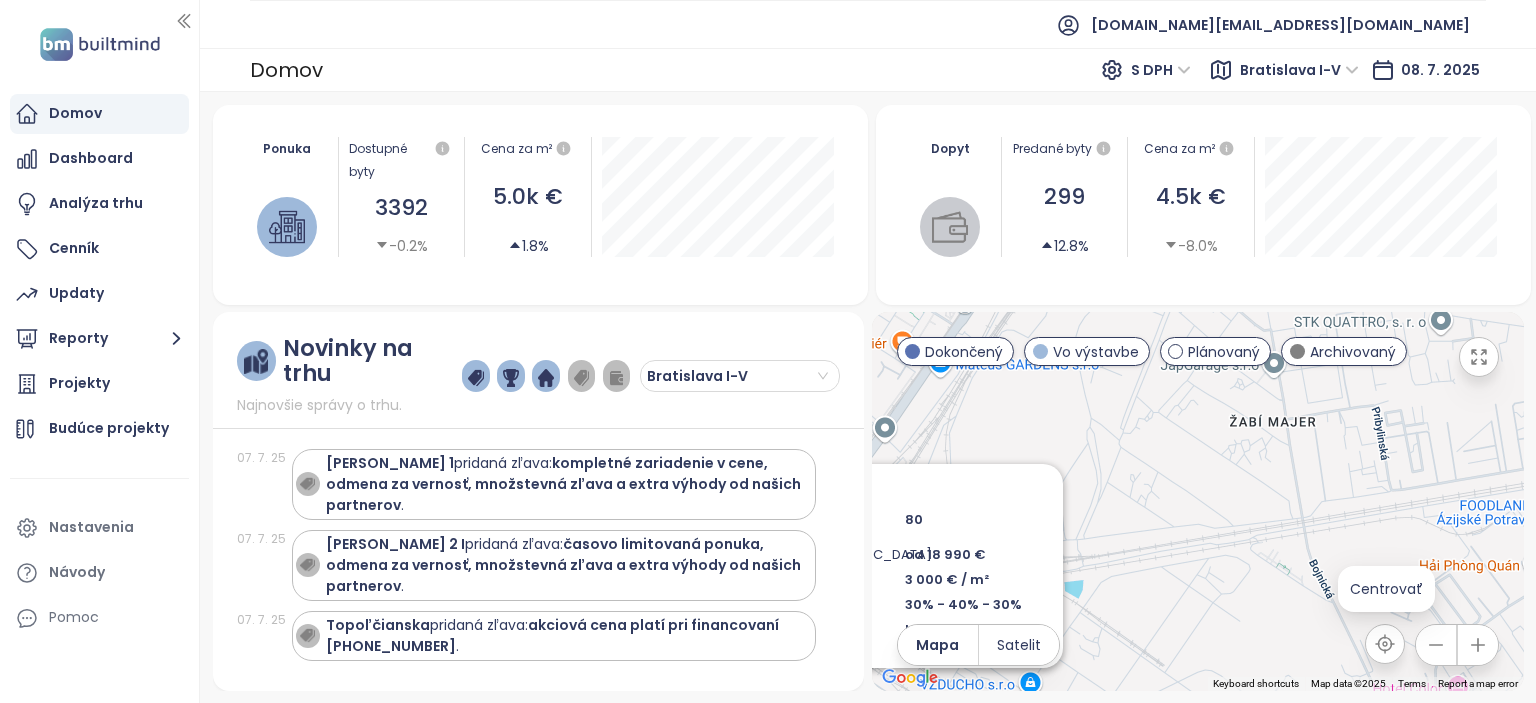 click 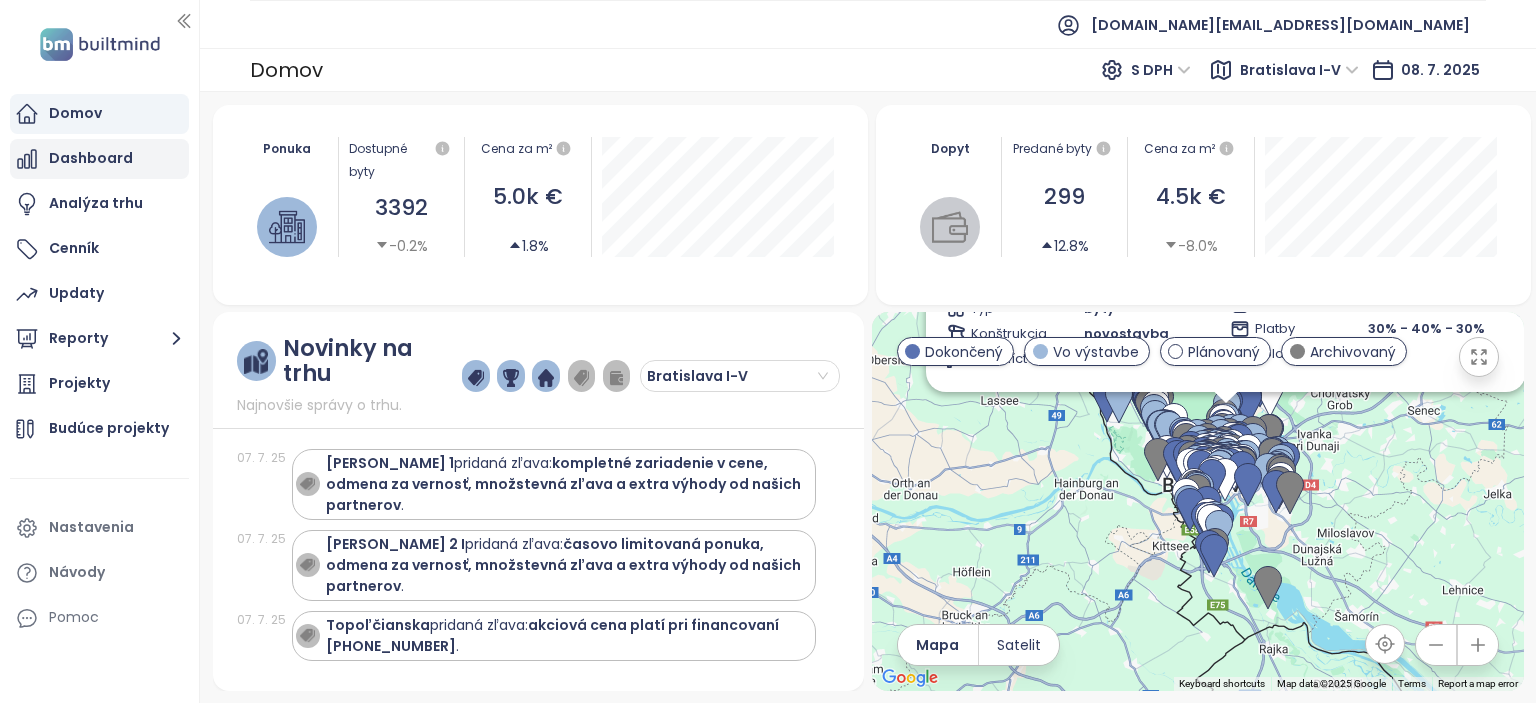 click on "Dashboard" at bounding box center (91, 158) 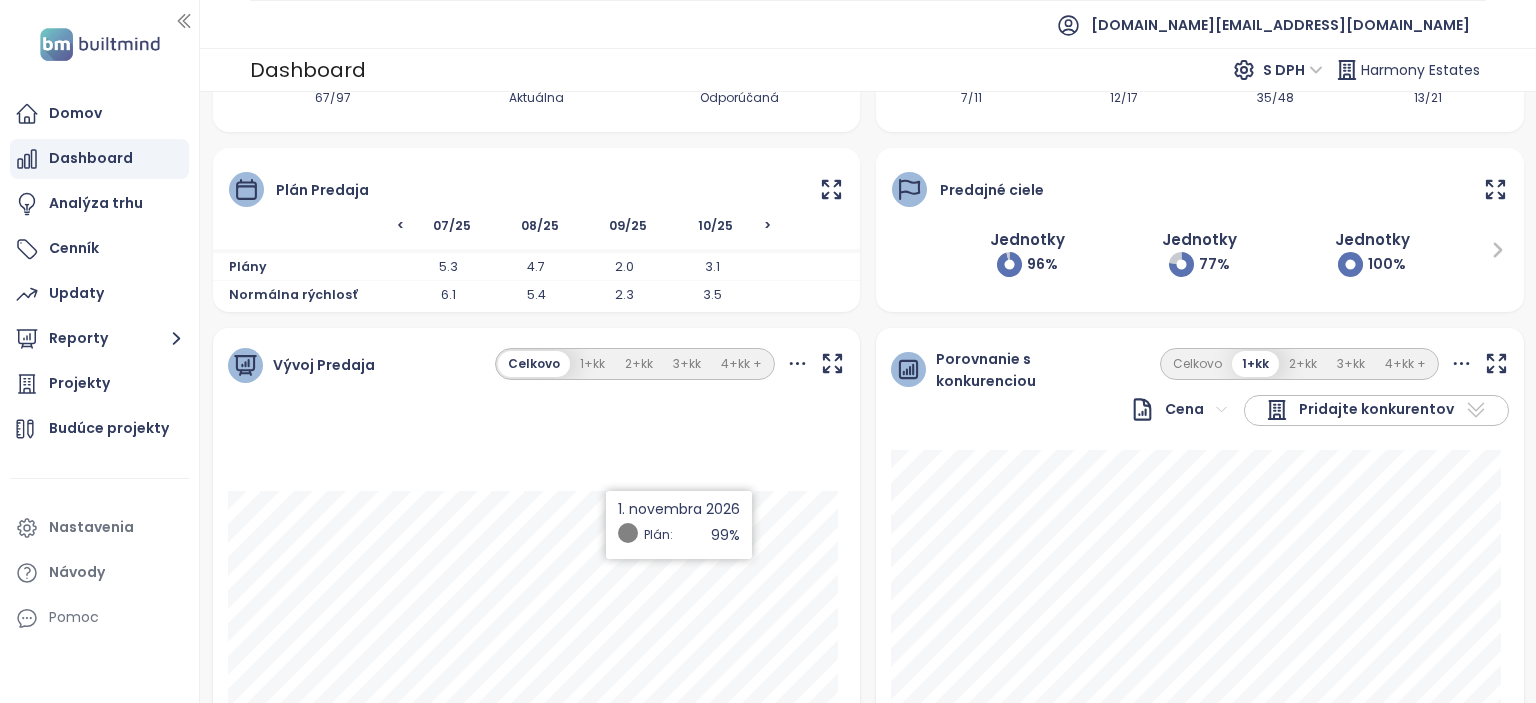 scroll, scrollTop: 124, scrollLeft: 0, axis: vertical 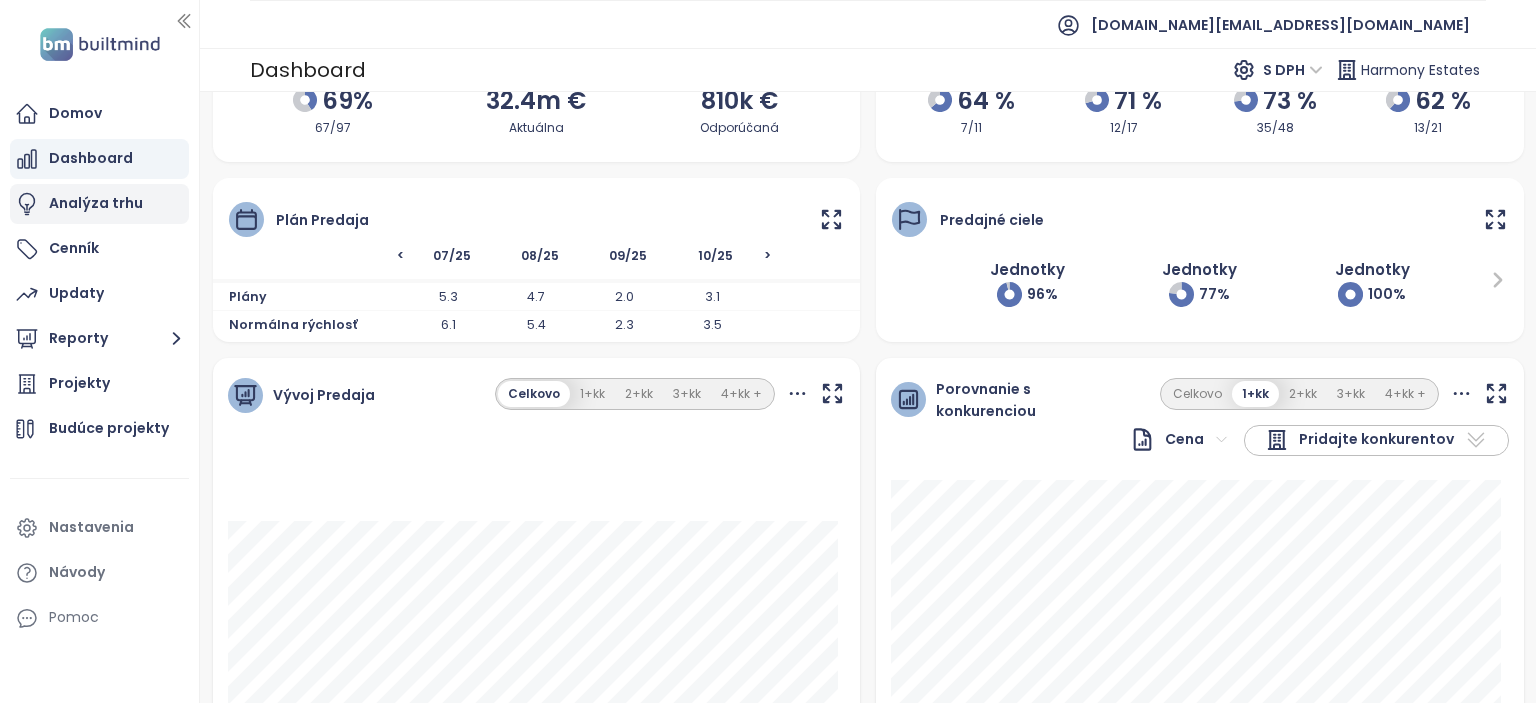 click on "Analýza trhu" at bounding box center [96, 203] 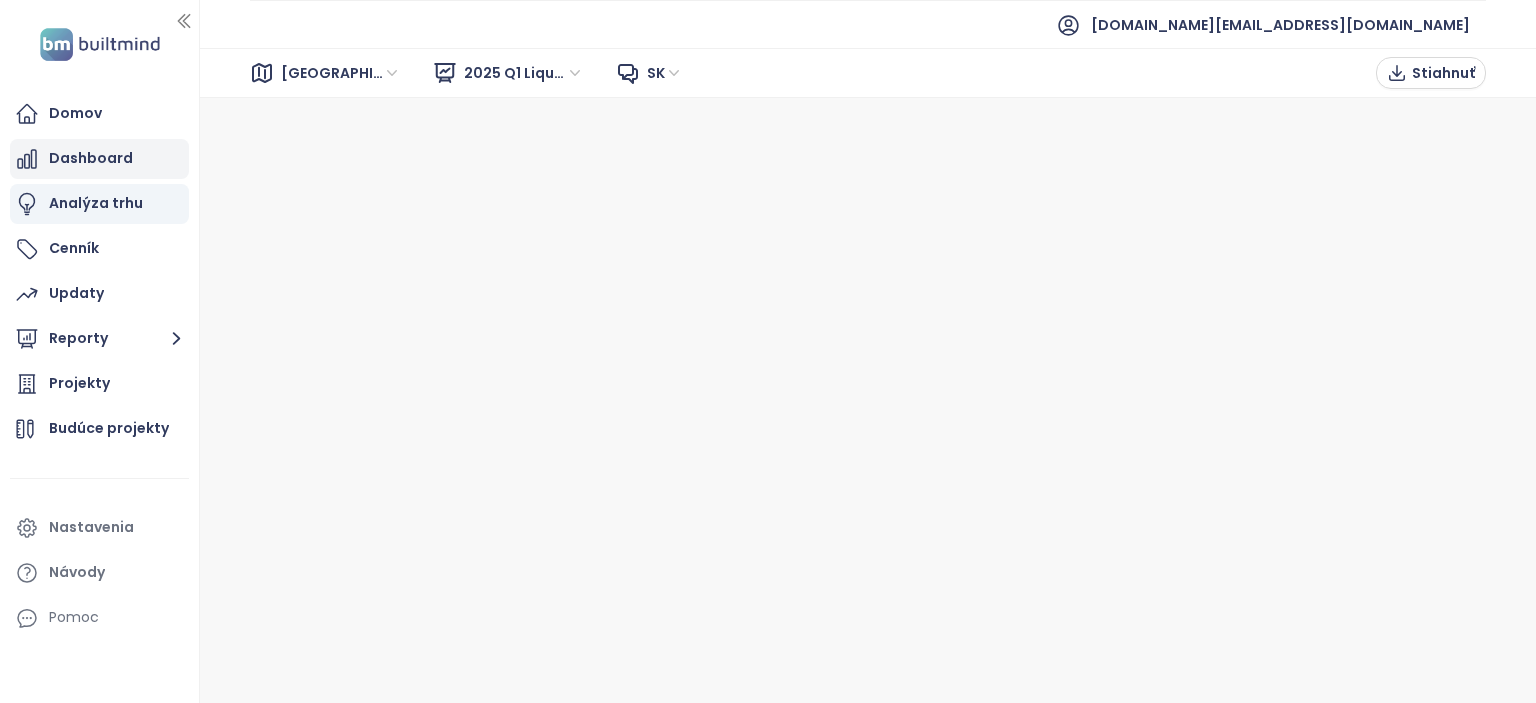 click on "Dashboard" at bounding box center [91, 158] 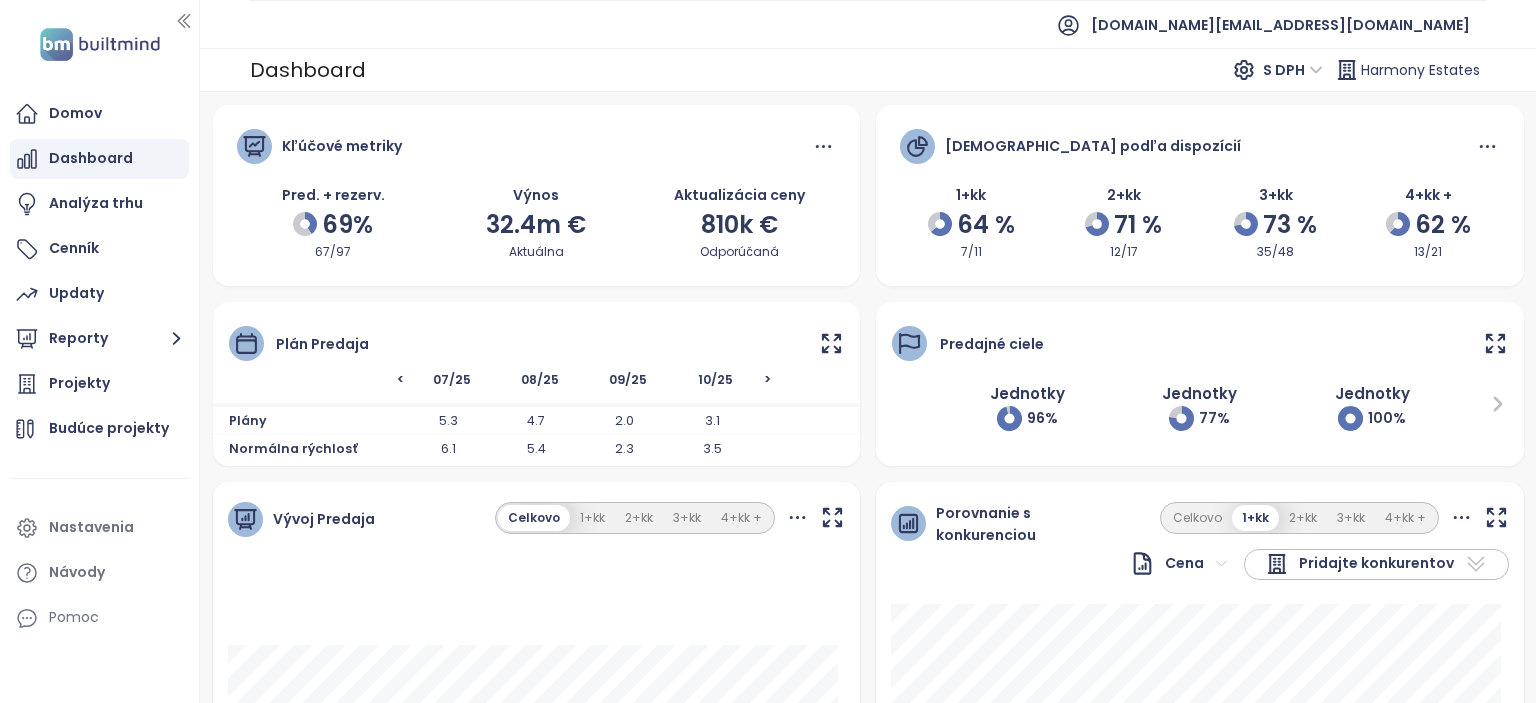 click on "S DPH" at bounding box center [1293, 70] 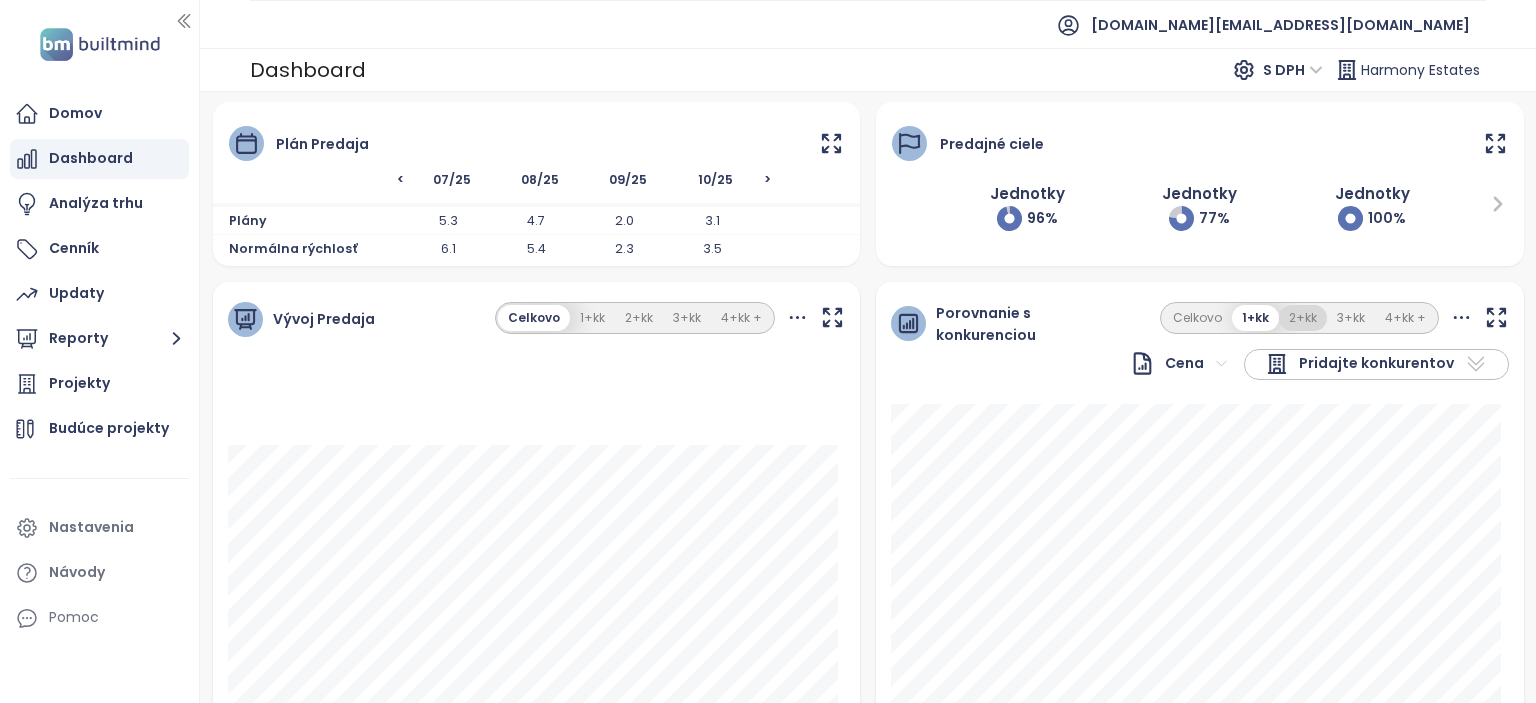 click on "2+kk" at bounding box center (1303, 318) 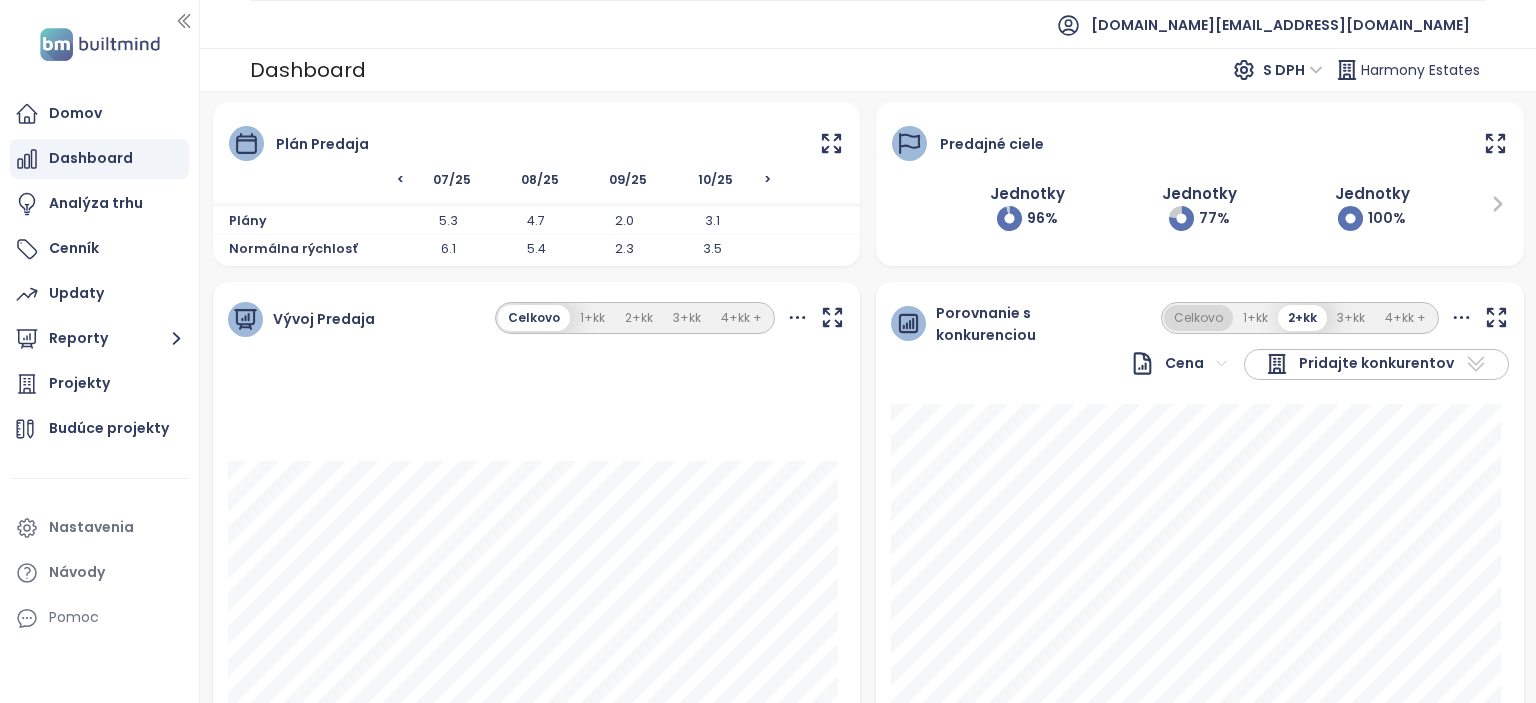 click on "Celkovo" at bounding box center [1198, 318] 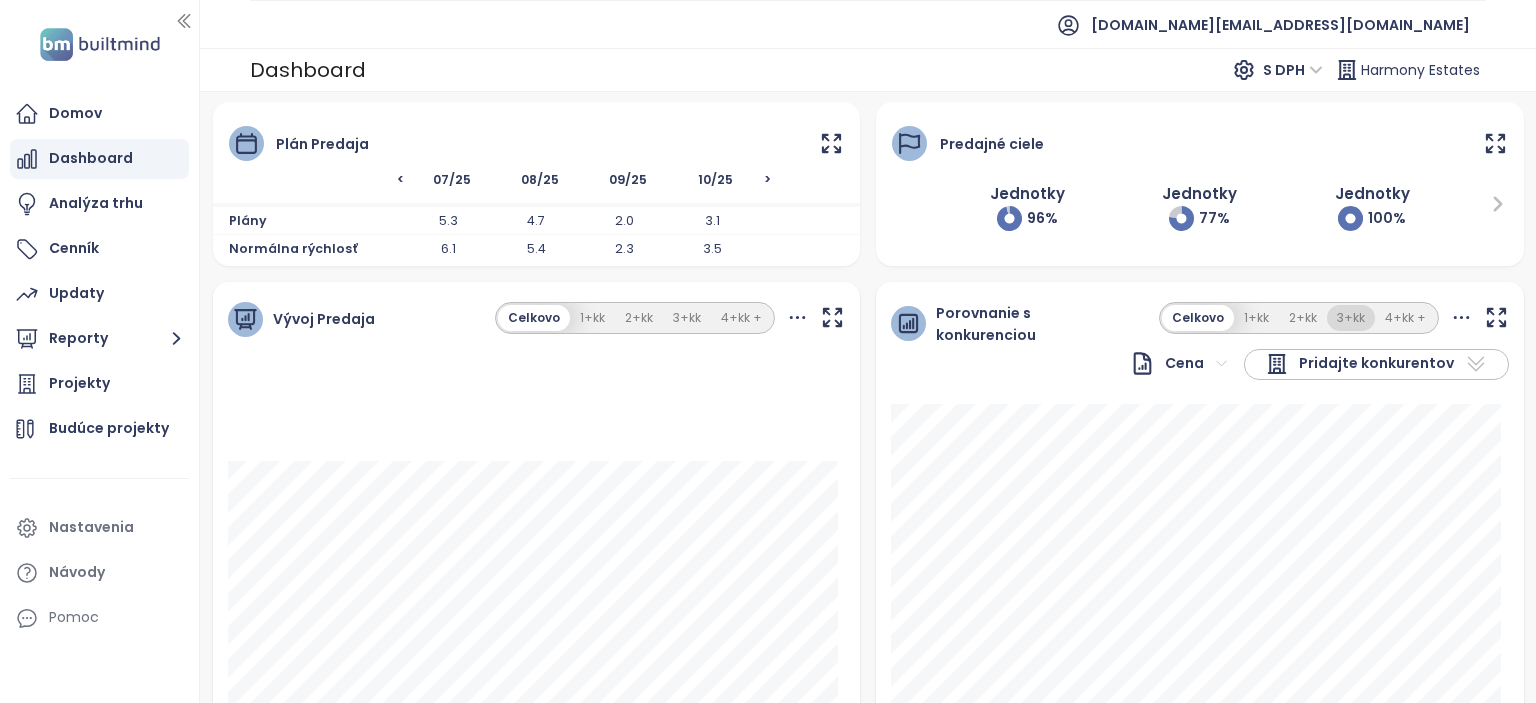 click on "3+kk" at bounding box center (1351, 318) 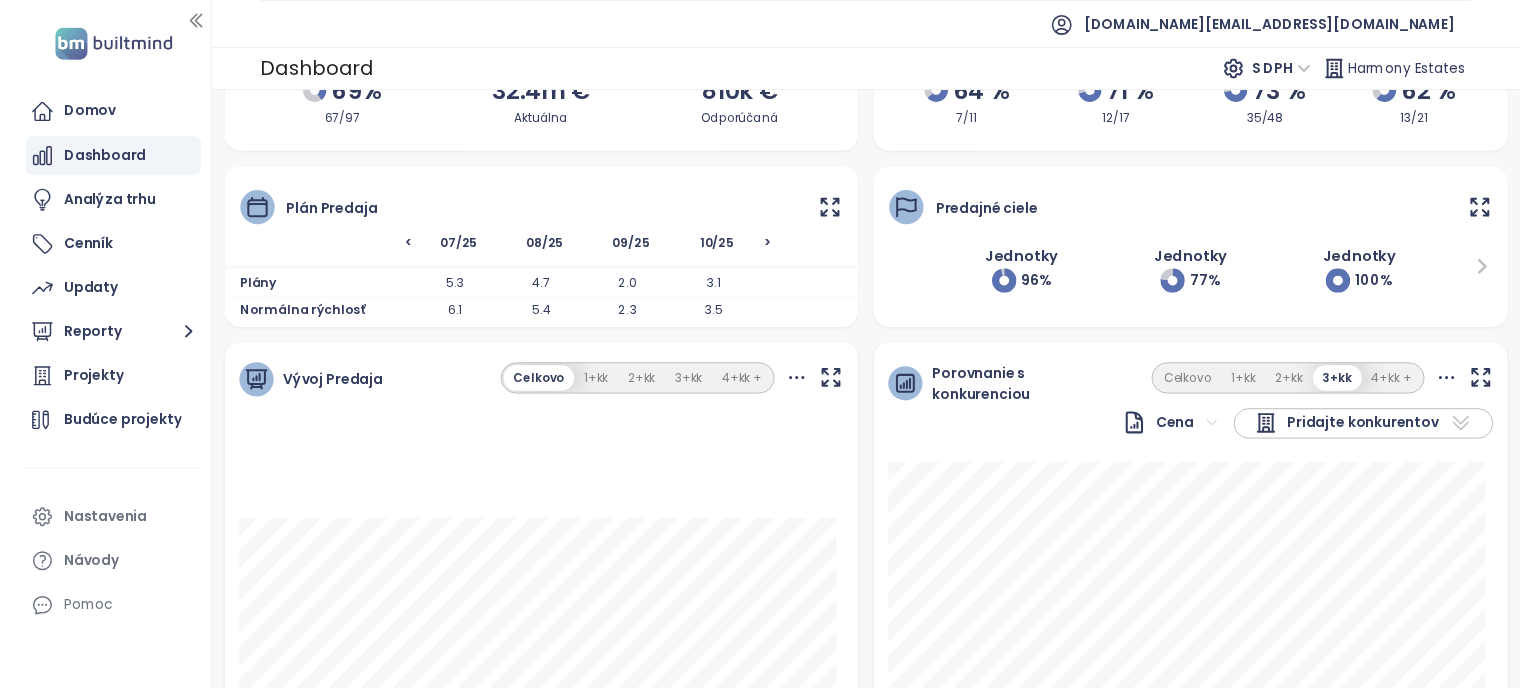 scroll, scrollTop: 100, scrollLeft: 0, axis: vertical 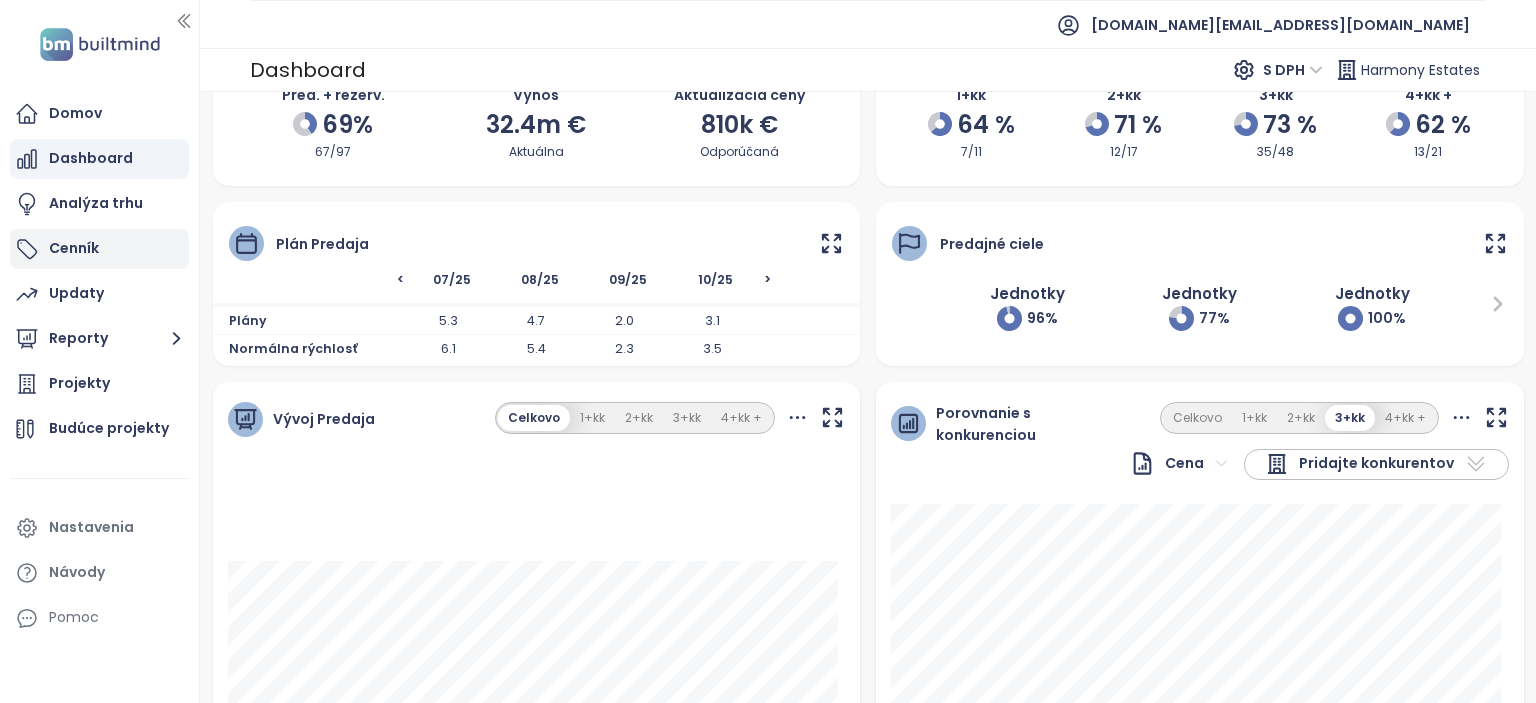 click on "Cenník" at bounding box center (74, 248) 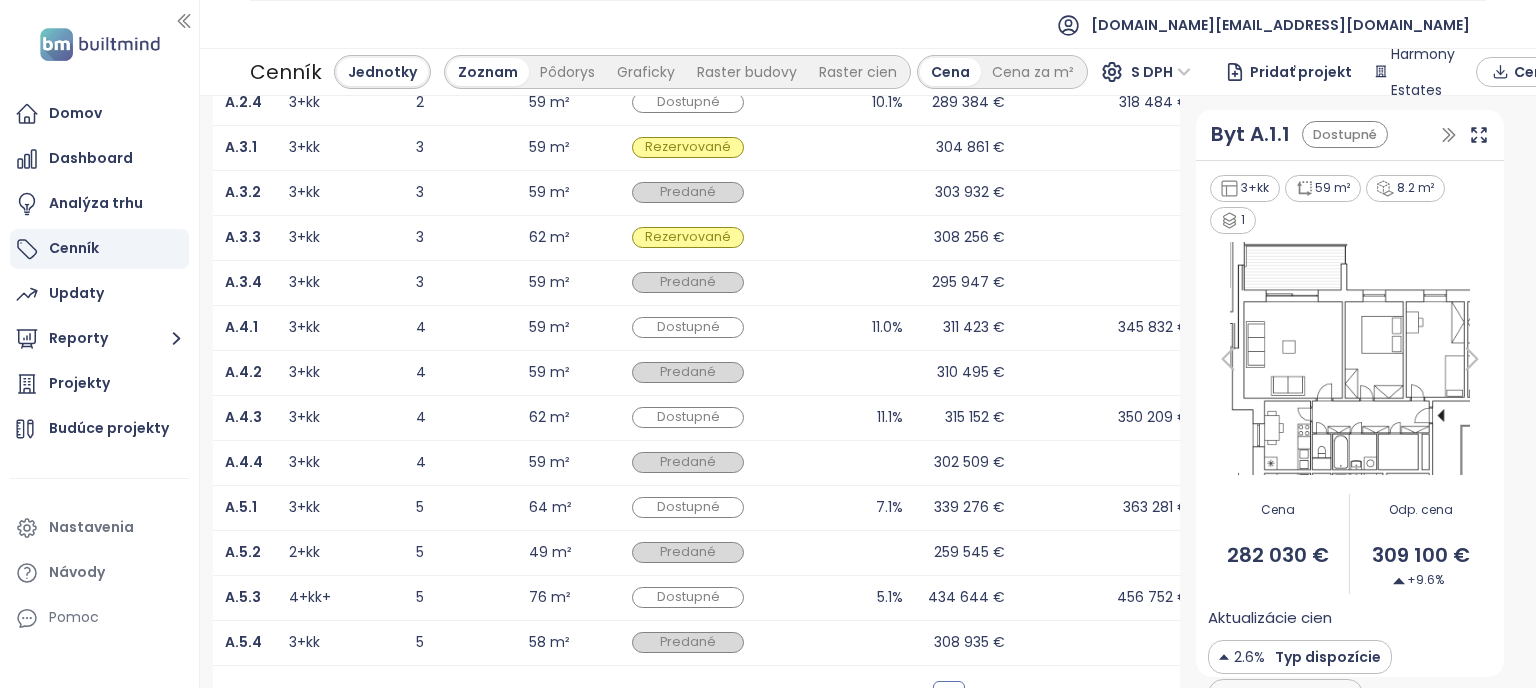 scroll, scrollTop: 496, scrollLeft: 0, axis: vertical 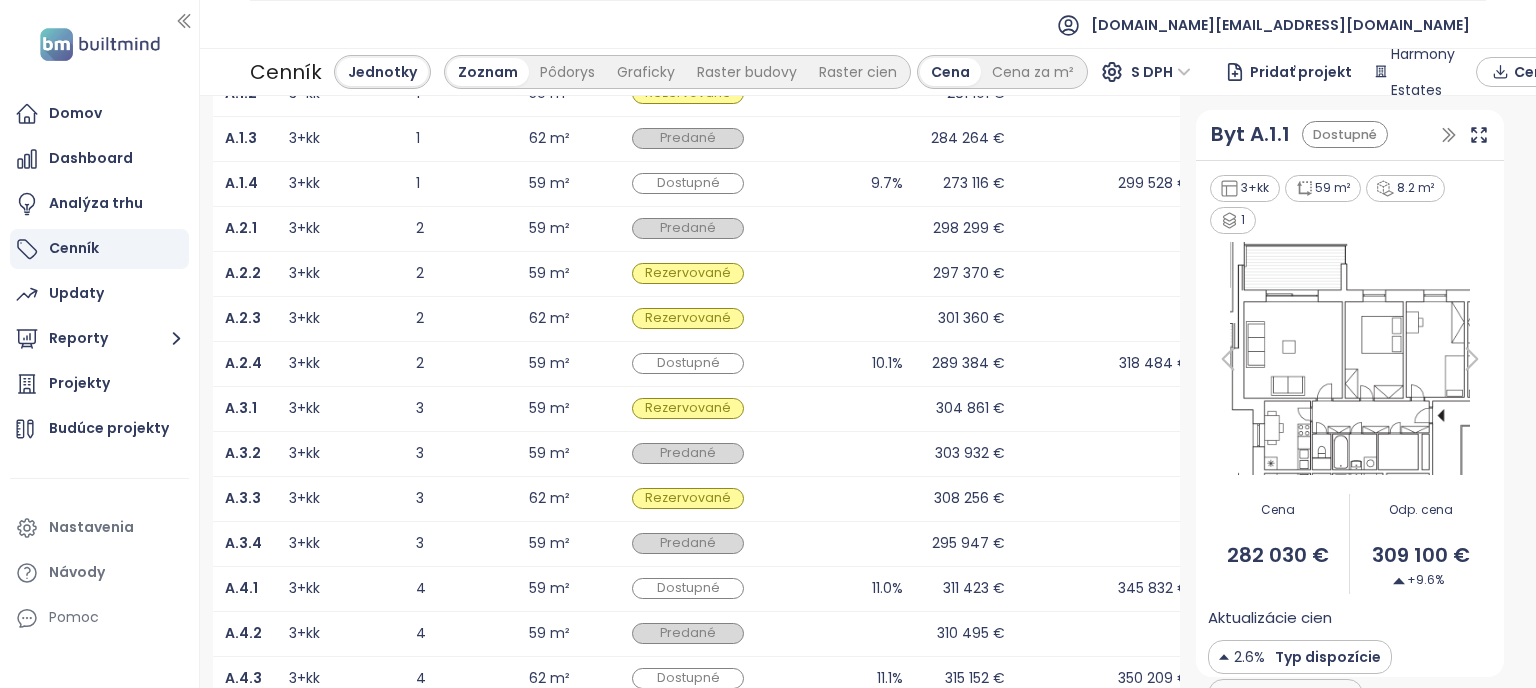 click at bounding box center [1350, 358] 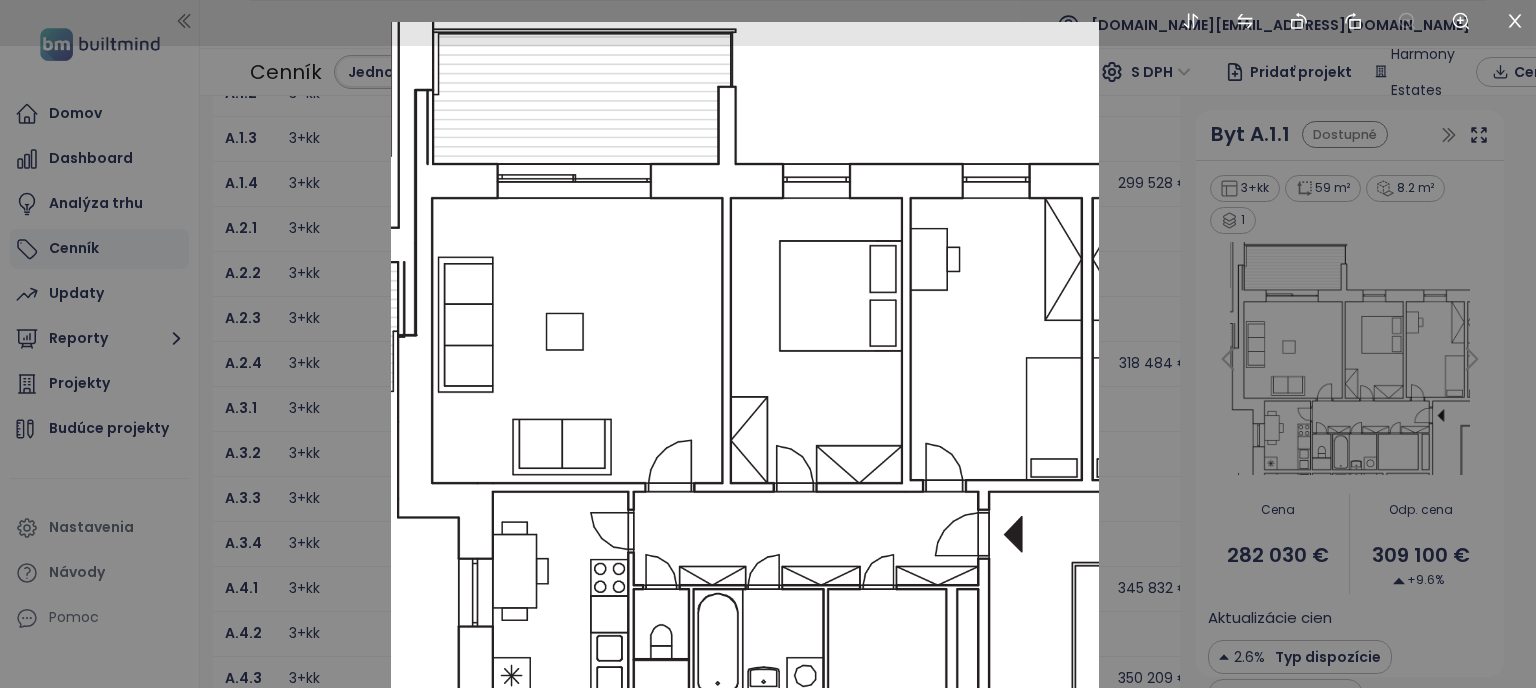 drag, startPoint x: 891, startPoint y: 484, endPoint x: 868, endPoint y: 506, distance: 31.827662 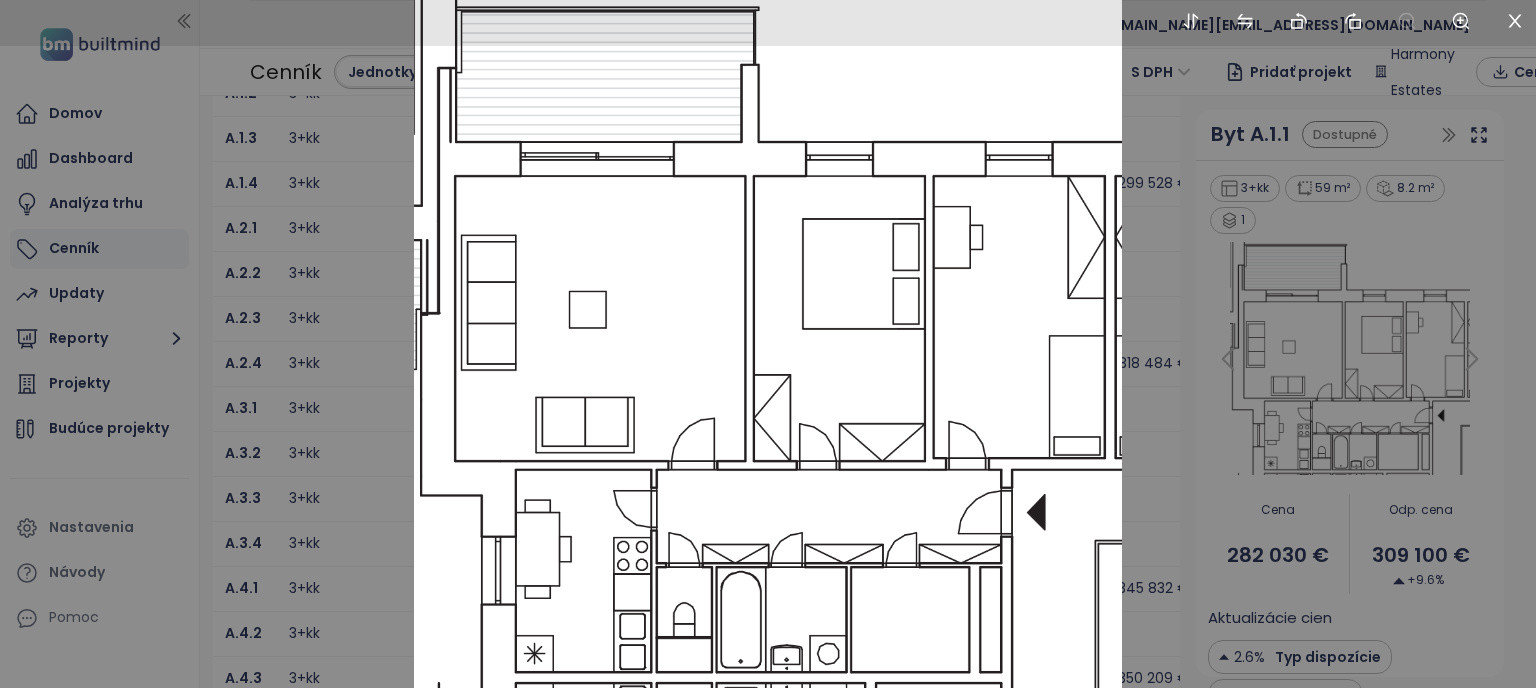click at bounding box center [768, 344] 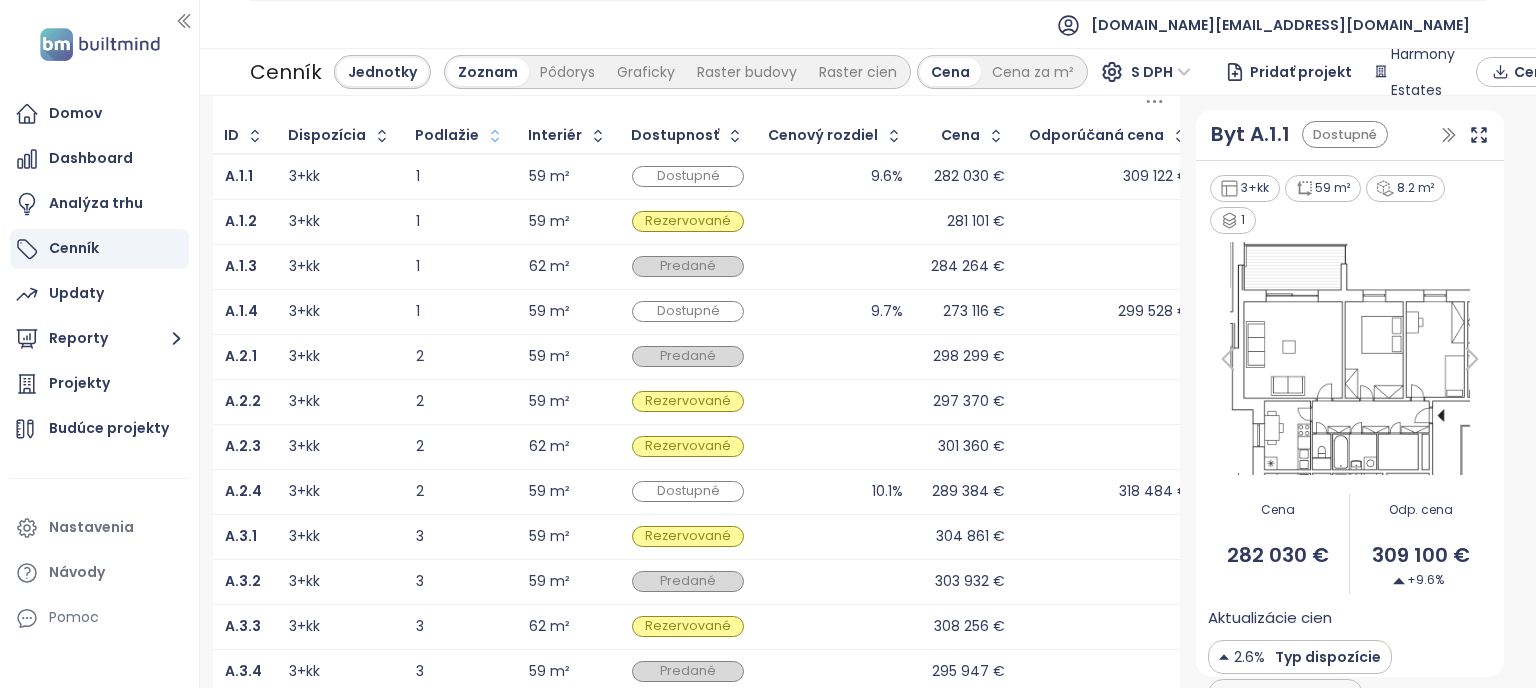 scroll, scrollTop: 0, scrollLeft: 0, axis: both 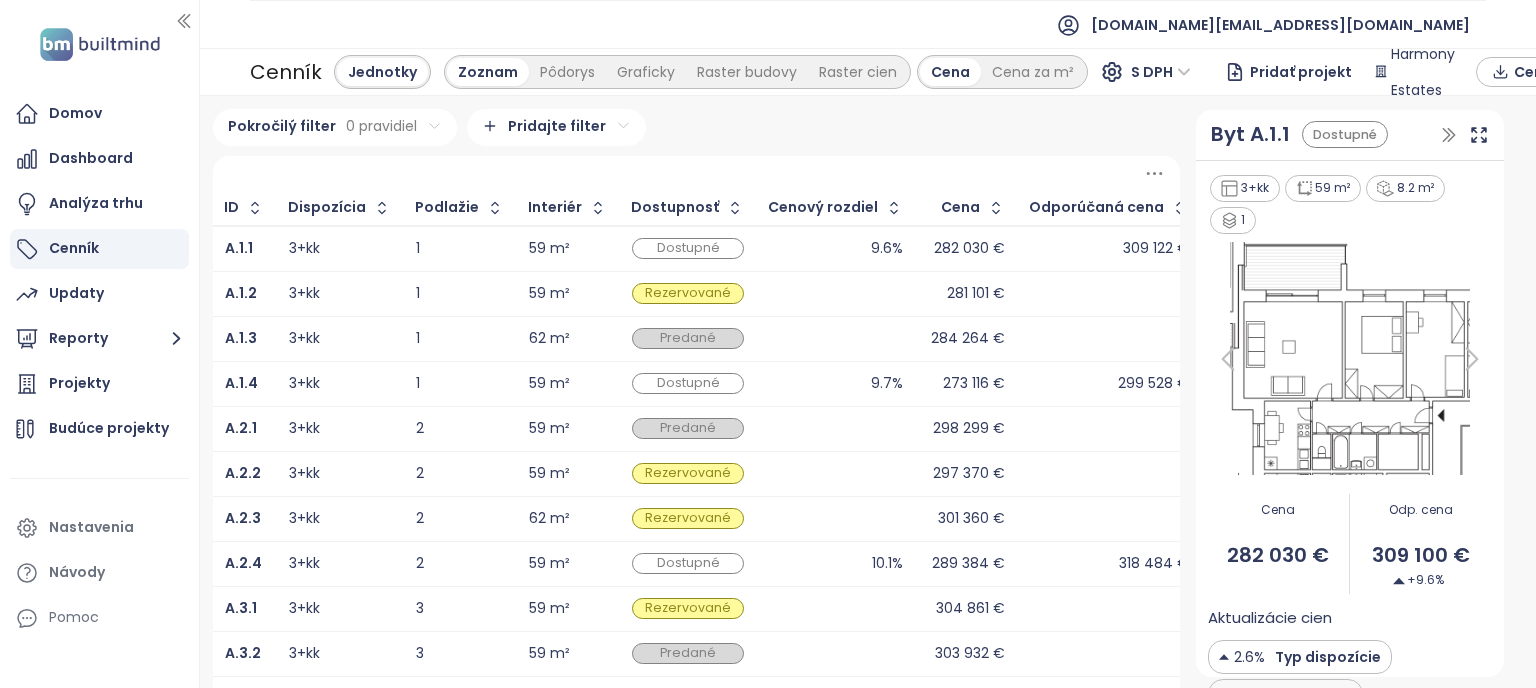 click on "59 m²" at bounding box center [549, 383] 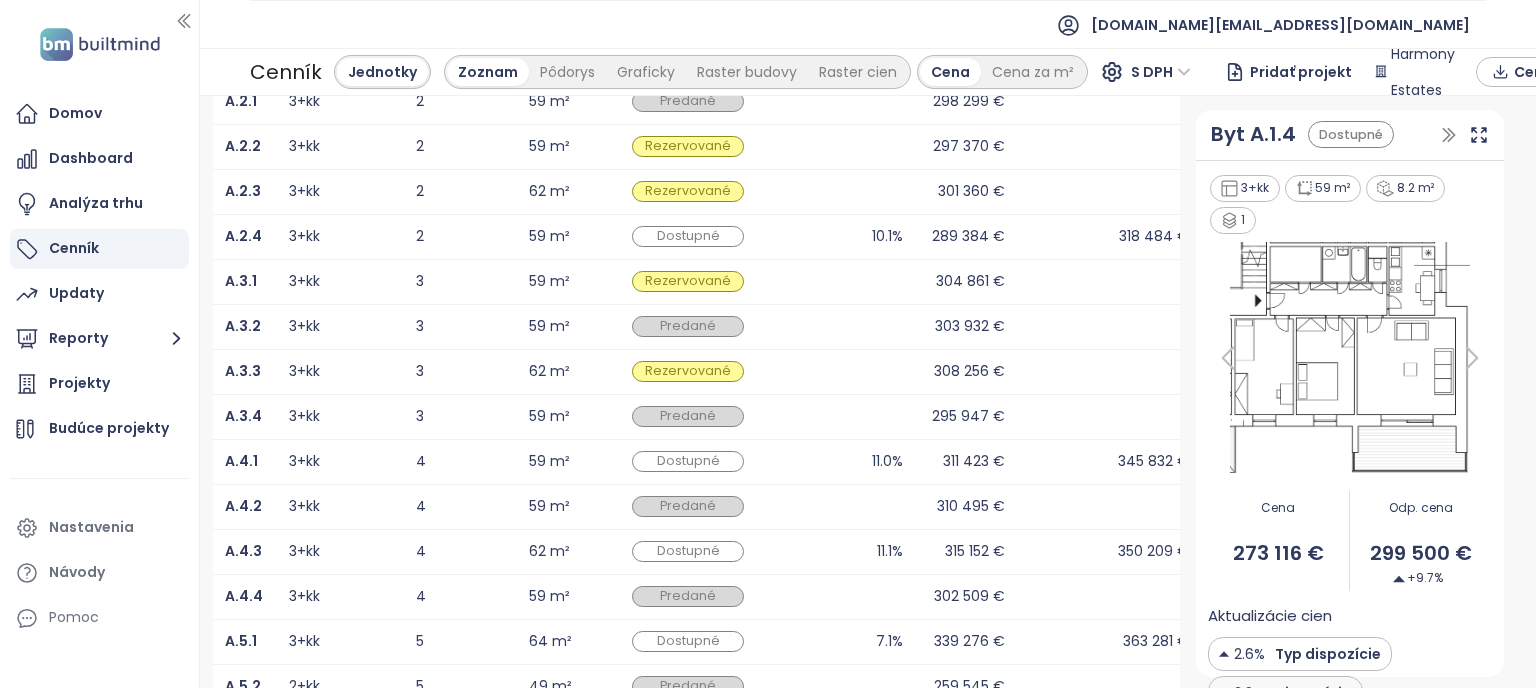 scroll, scrollTop: 400, scrollLeft: 0, axis: vertical 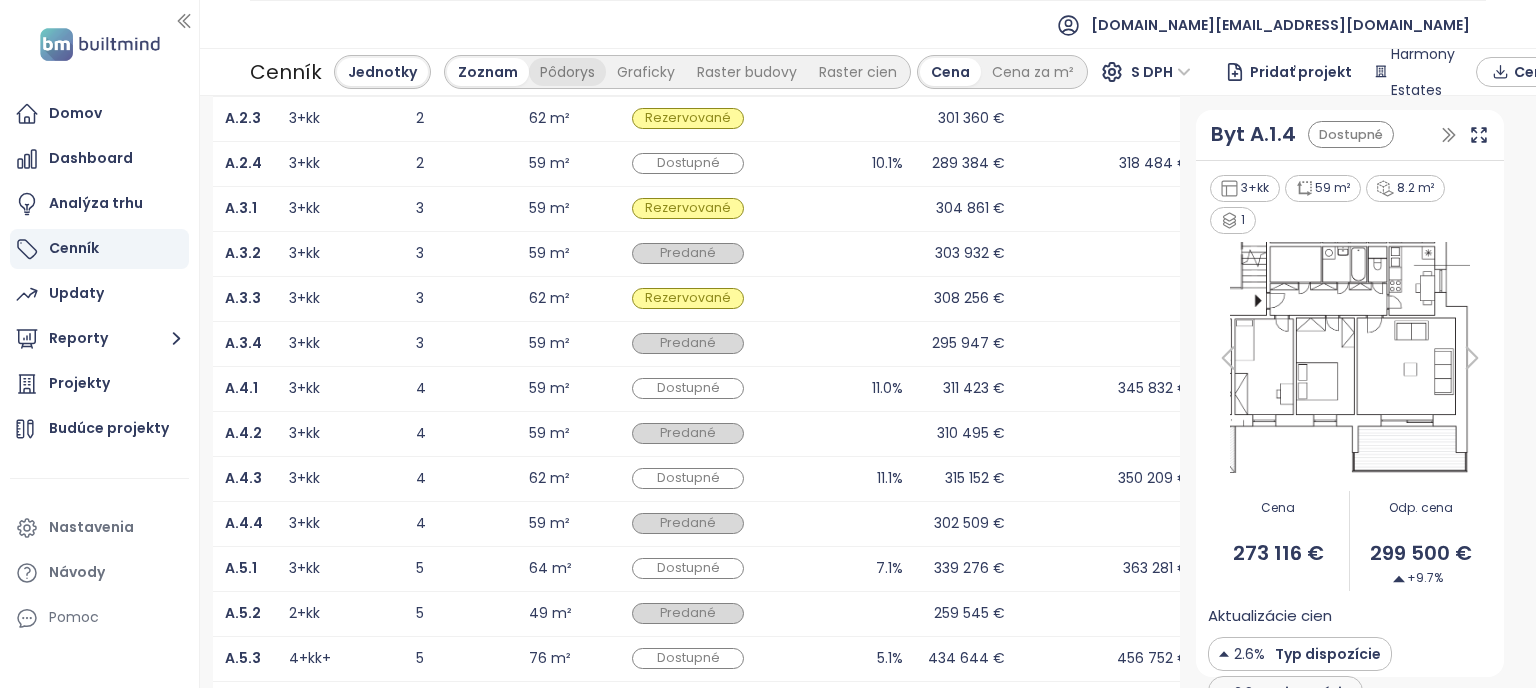 click on "Pôdorys" at bounding box center [567, 72] 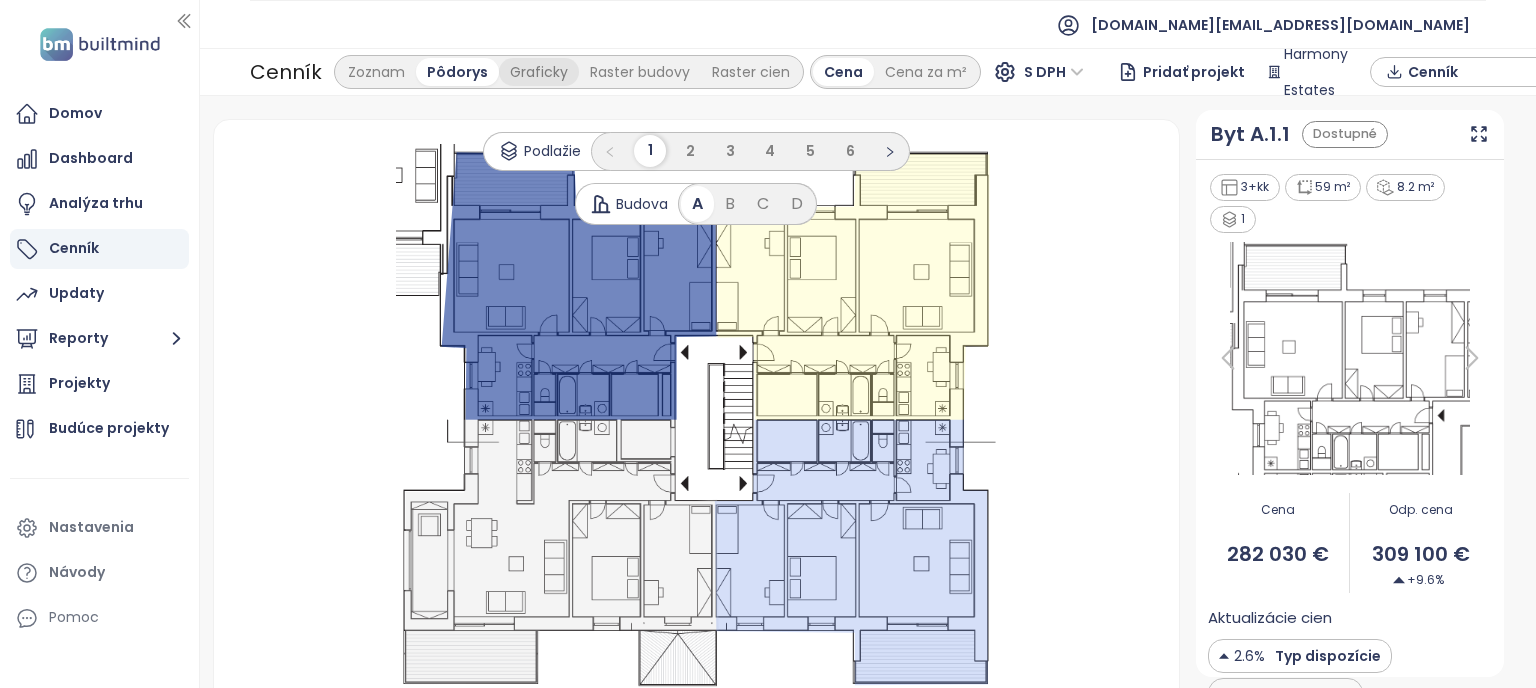 click on "Graficky" at bounding box center [539, 72] 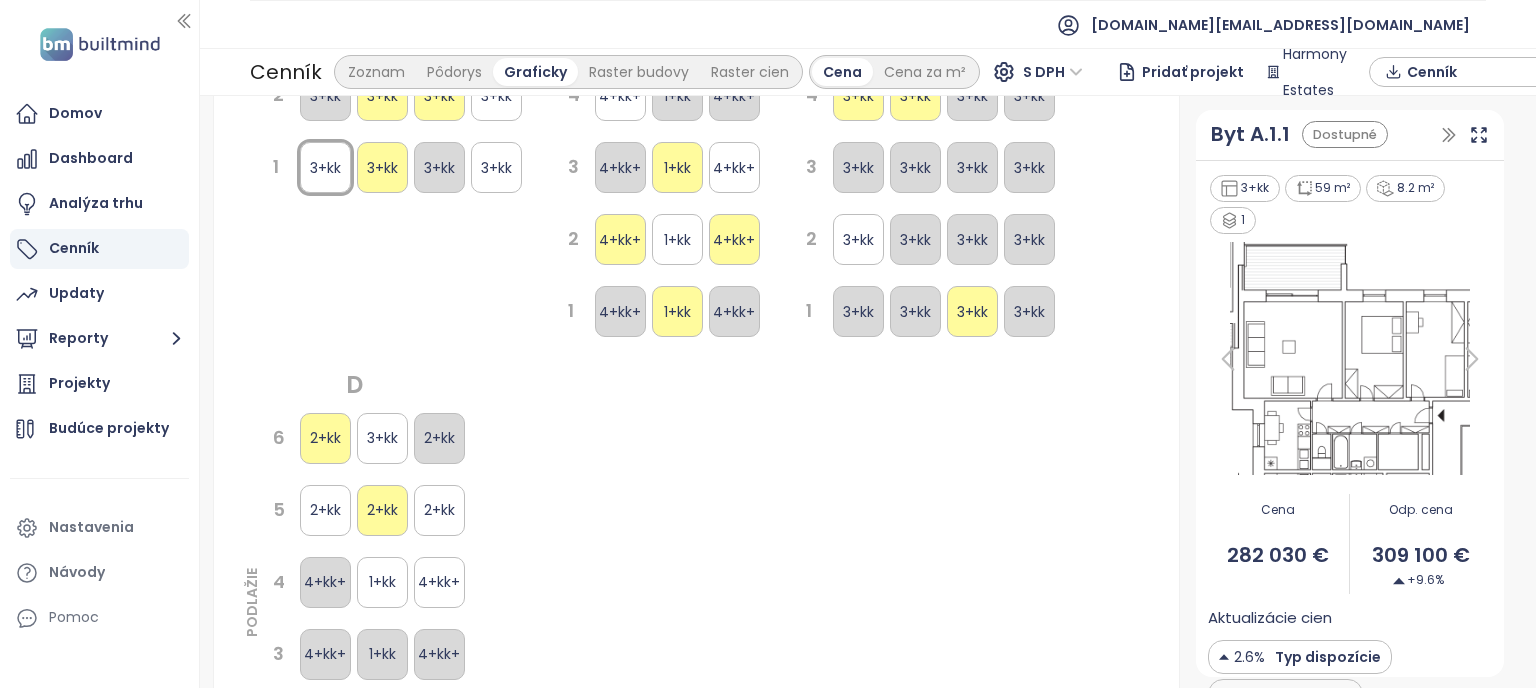 scroll, scrollTop: 413, scrollLeft: 0, axis: vertical 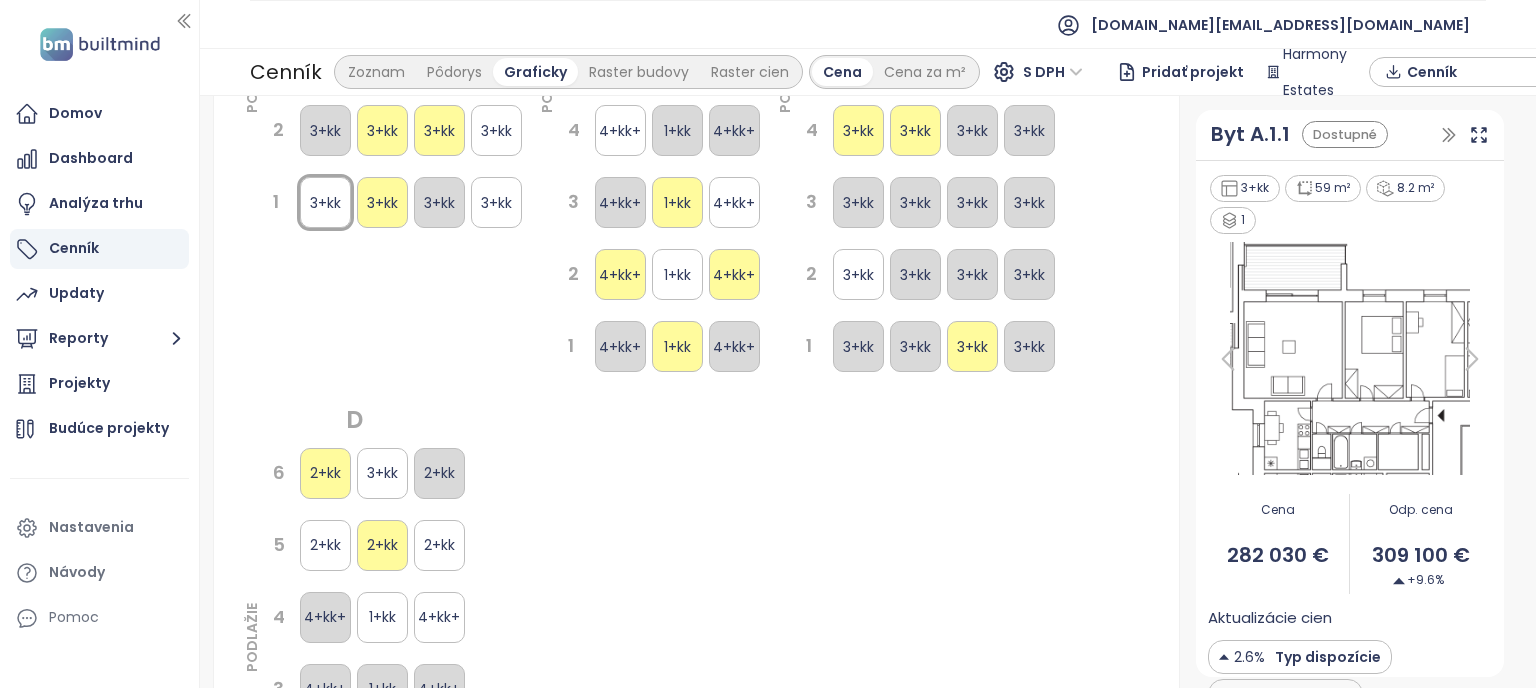 click on "3+kk" at bounding box center [382, 473] 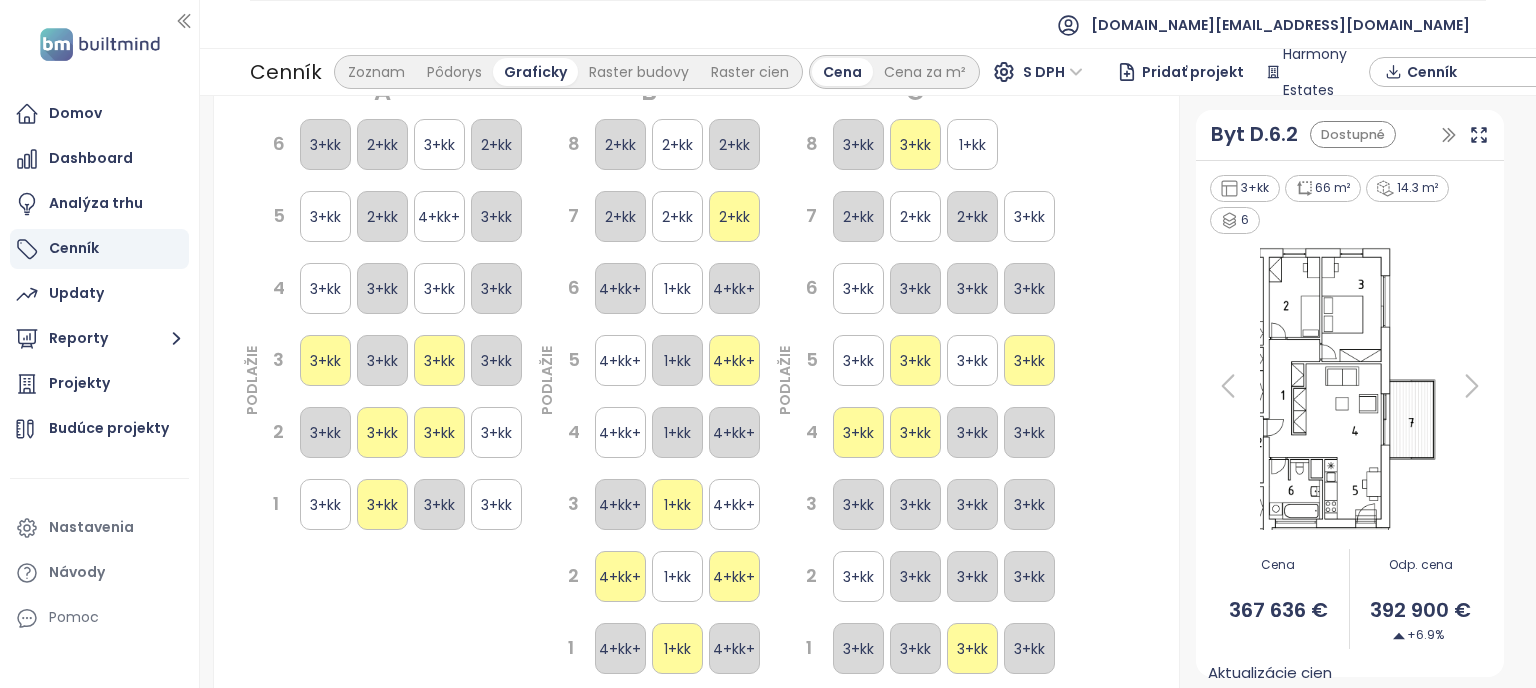 scroll, scrollTop: 0, scrollLeft: 0, axis: both 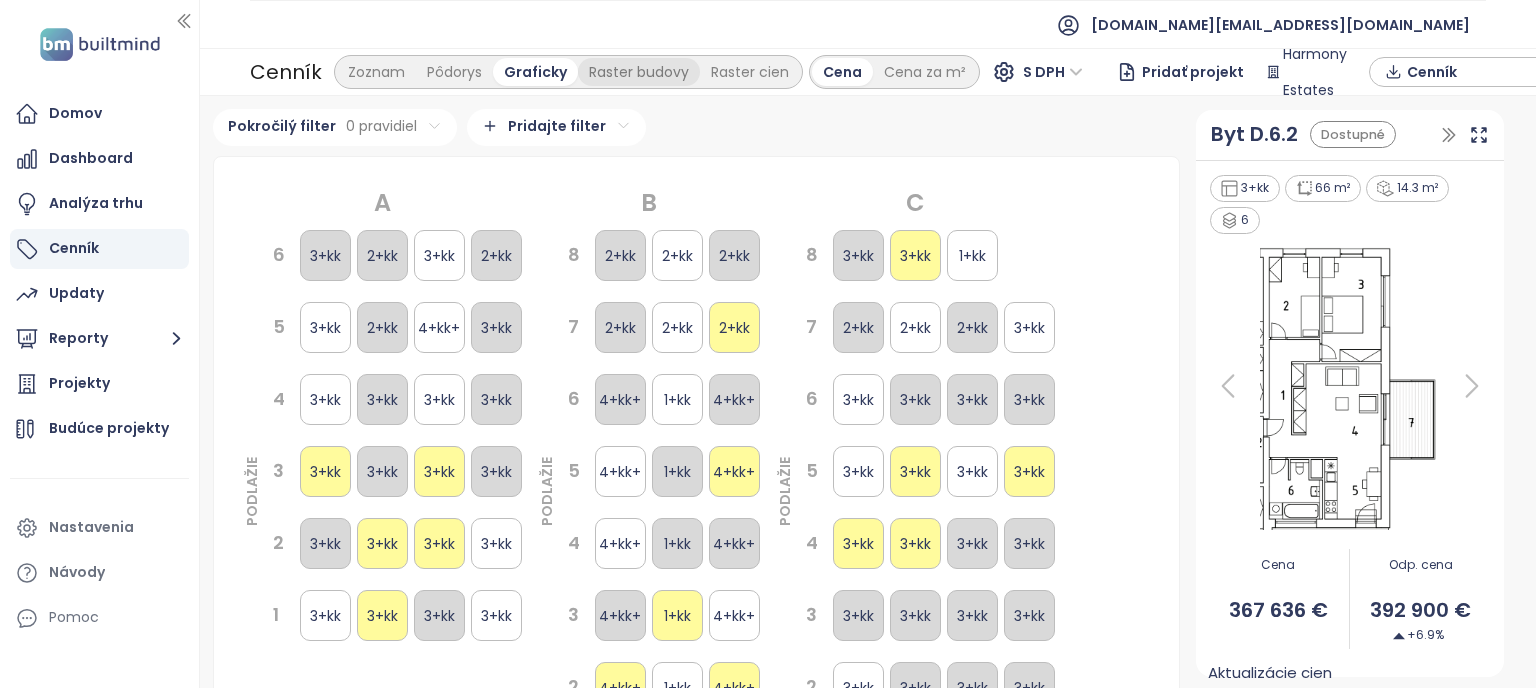 click on "Raster budovy" at bounding box center (639, 72) 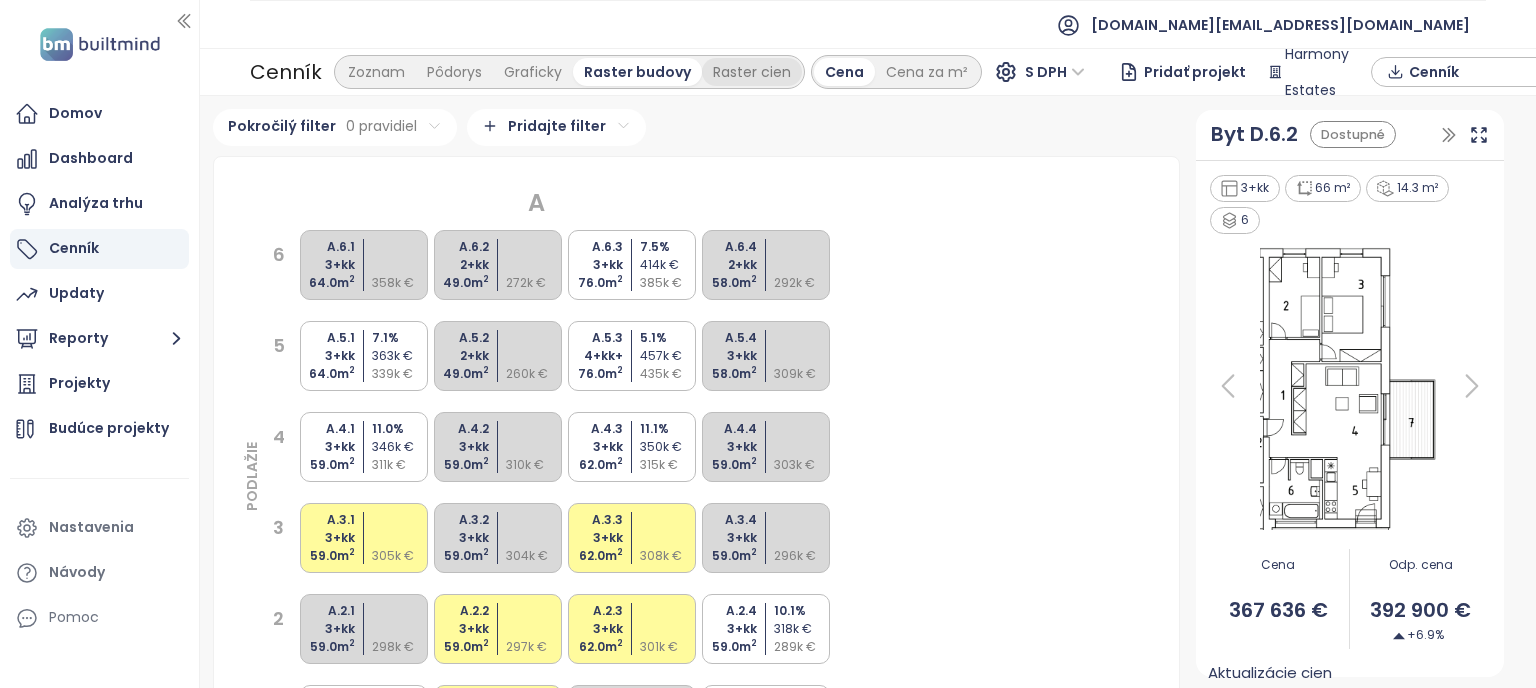 click on "Raster cien" at bounding box center (752, 72) 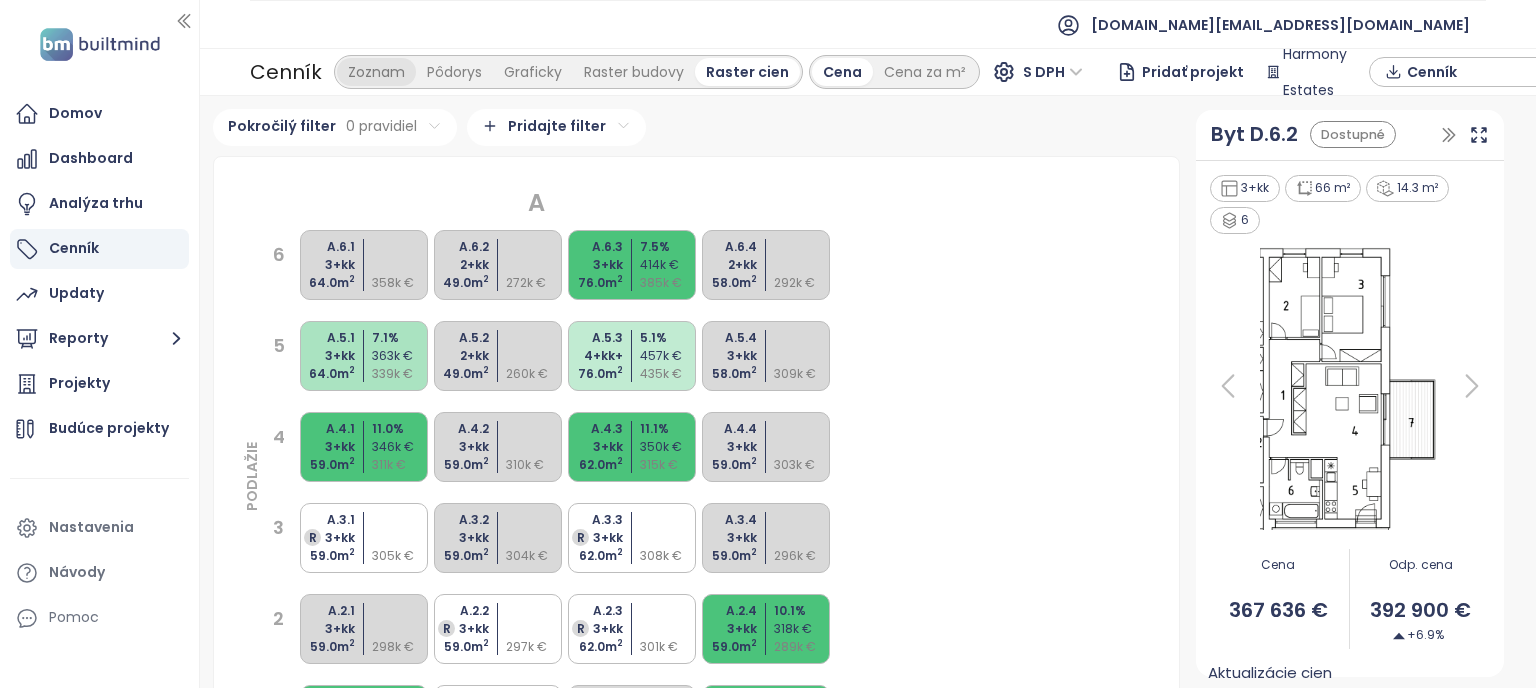 click on "Zoznam" at bounding box center (376, 72) 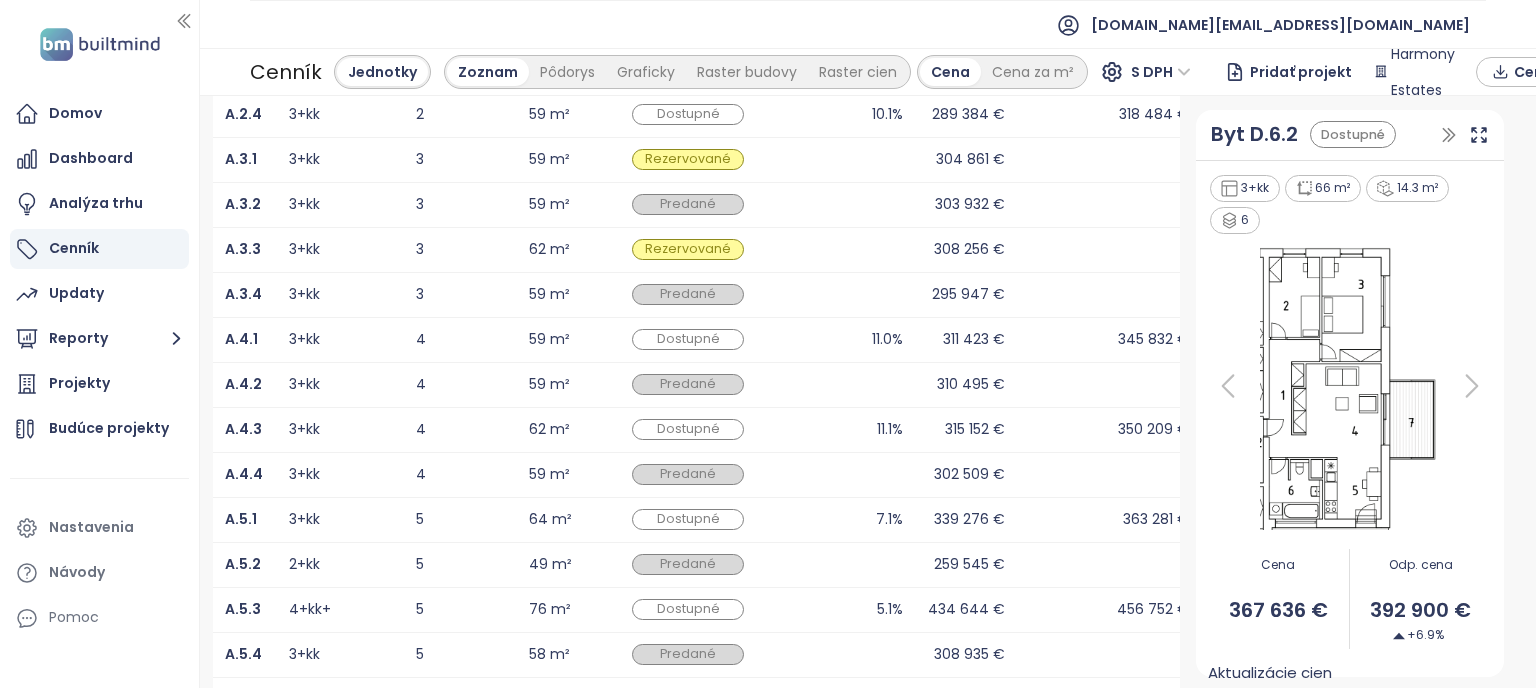 scroll, scrollTop: 496, scrollLeft: 0, axis: vertical 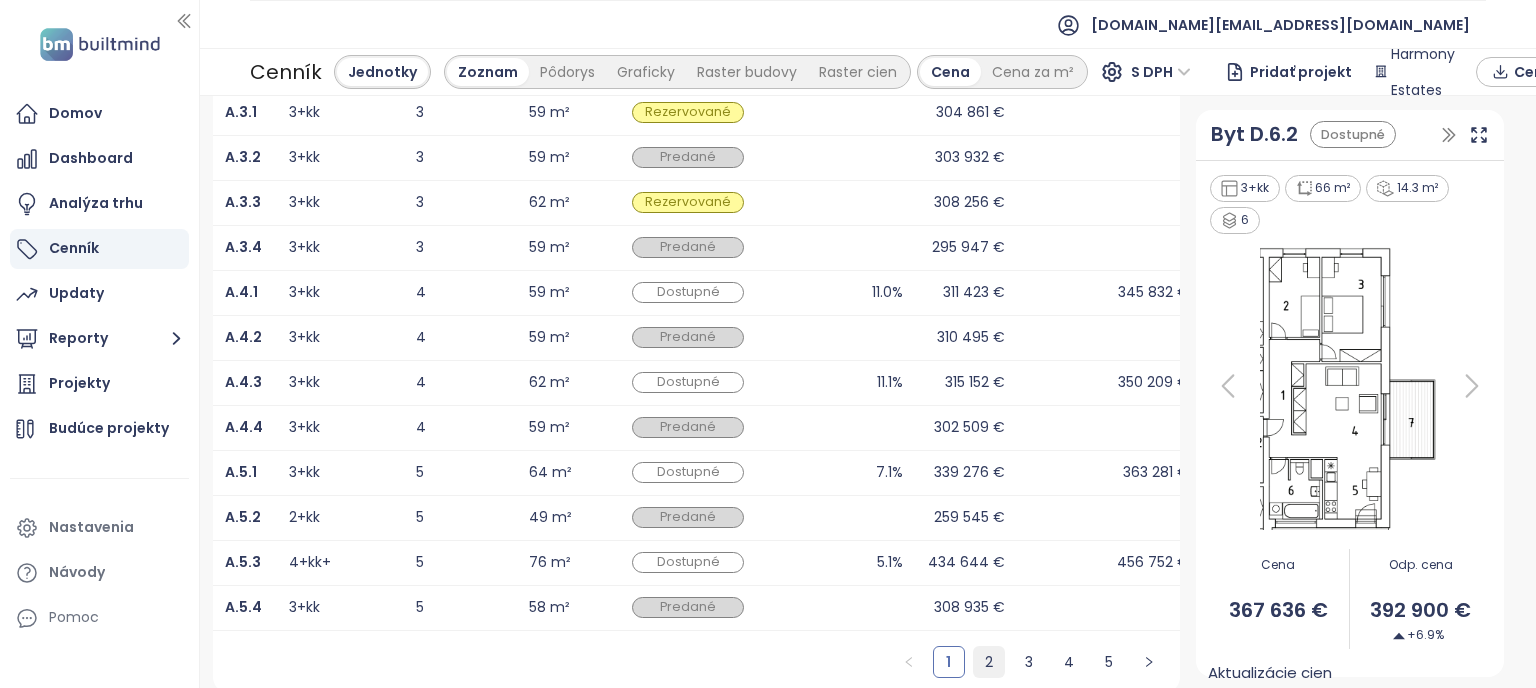 click on "2" at bounding box center [989, 662] 